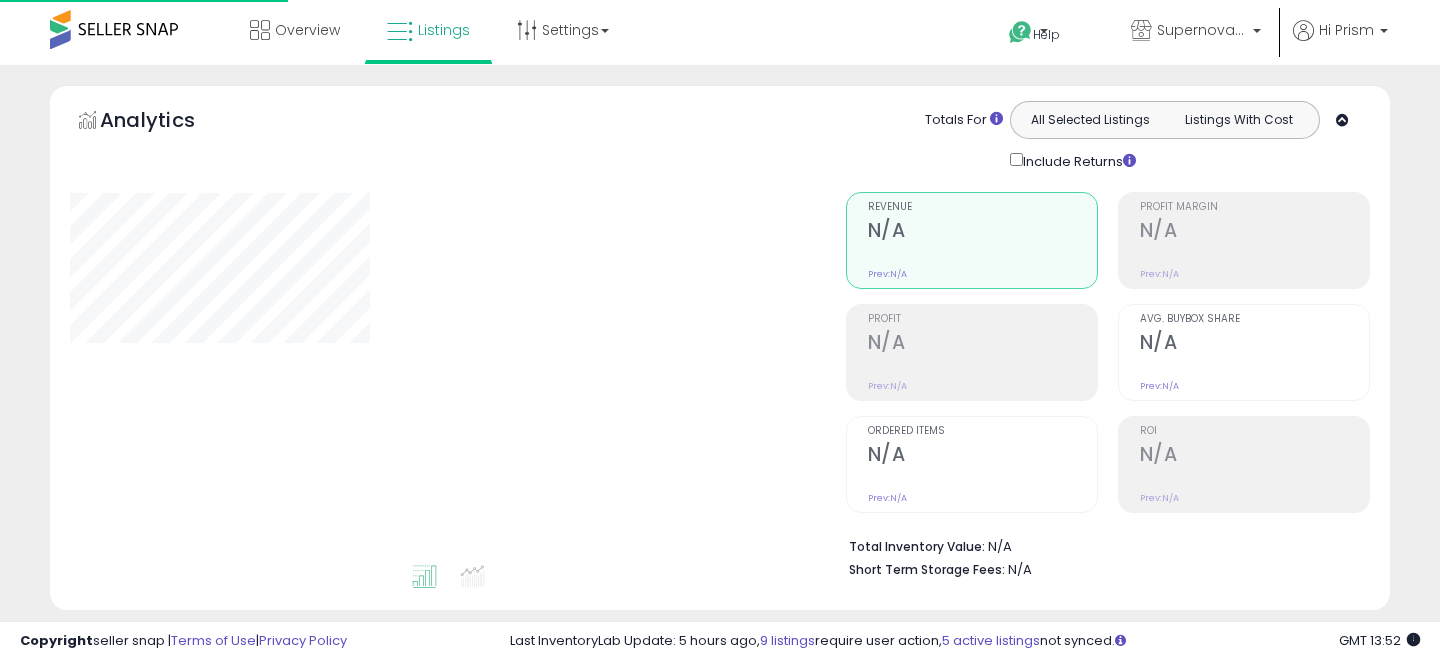select on "**" 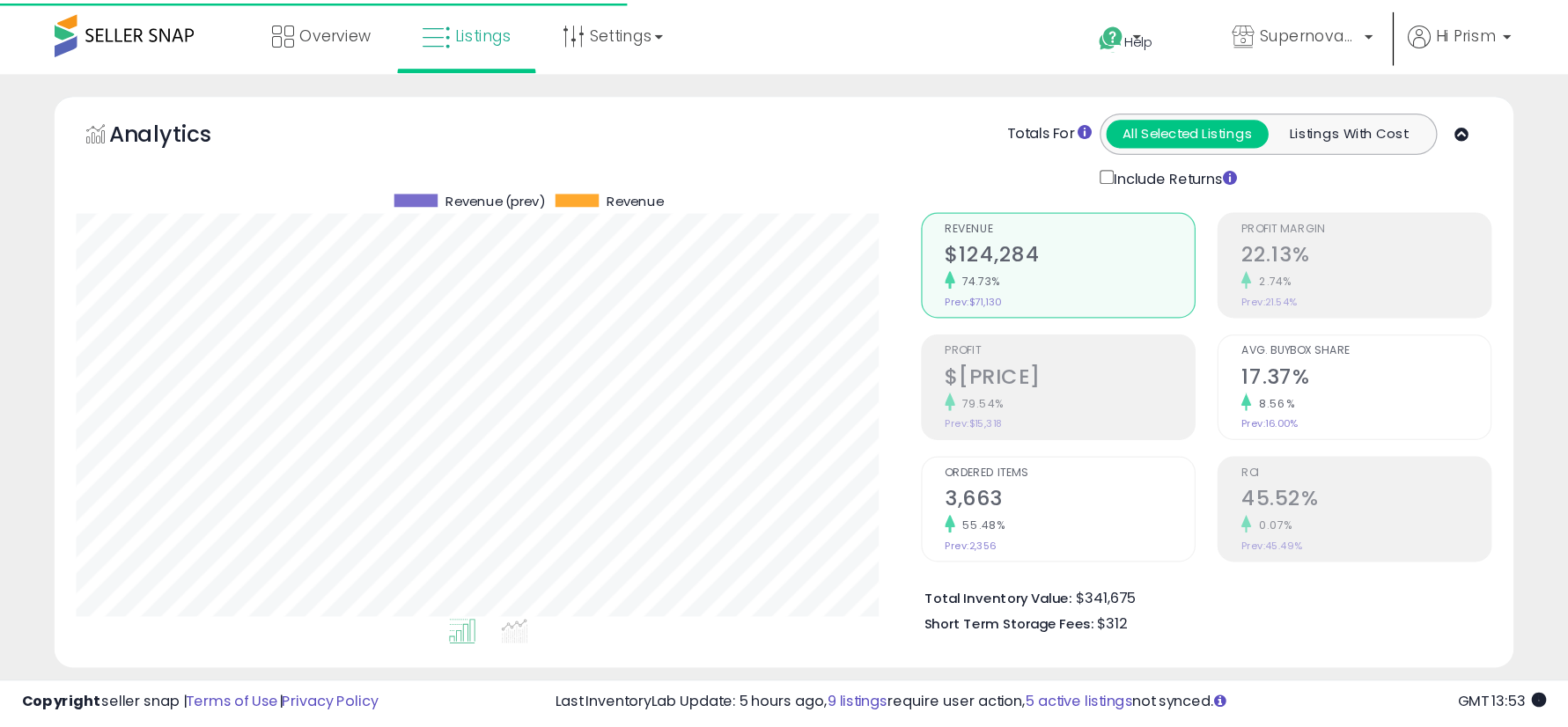 scroll, scrollTop: 0, scrollLeft: 0, axis: both 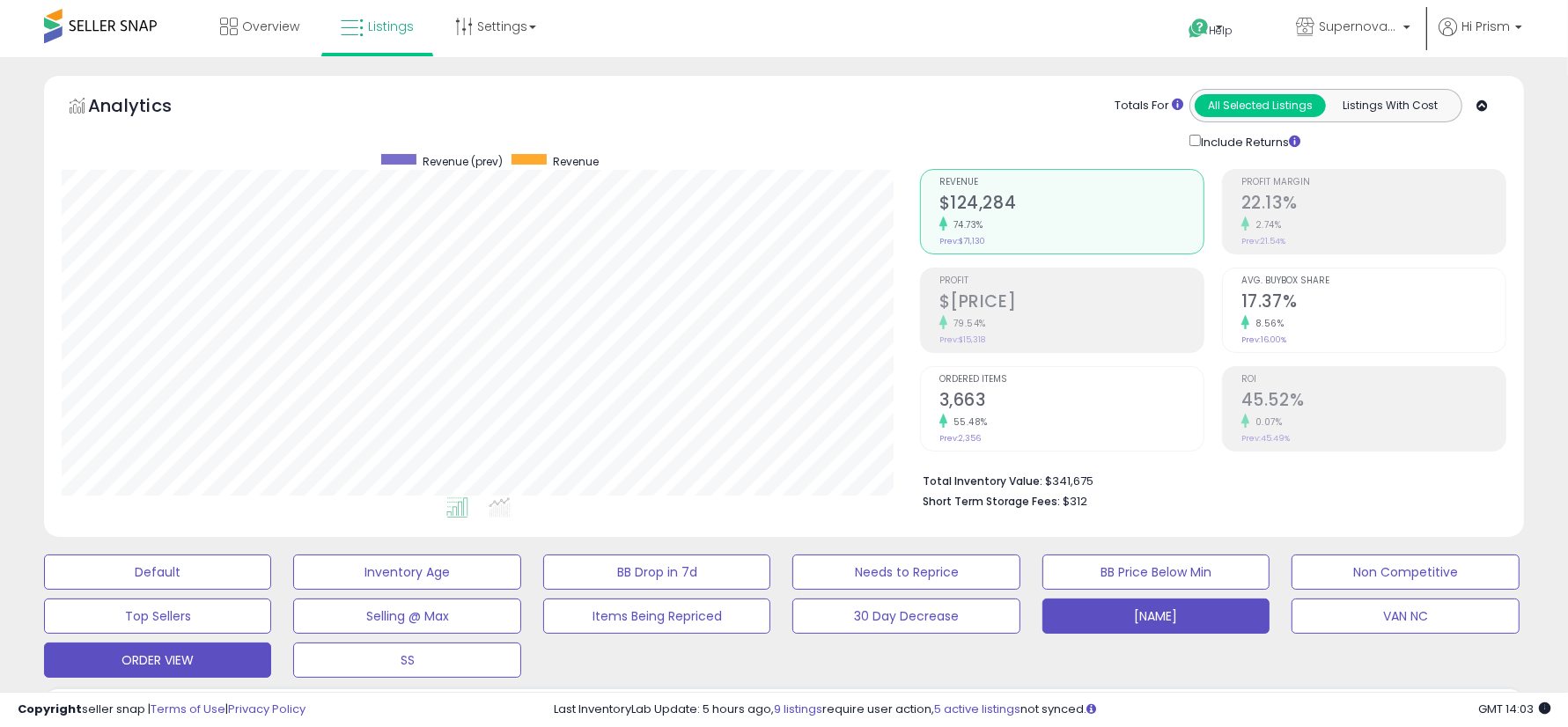 click on "[NAME]" at bounding box center (158, 572) 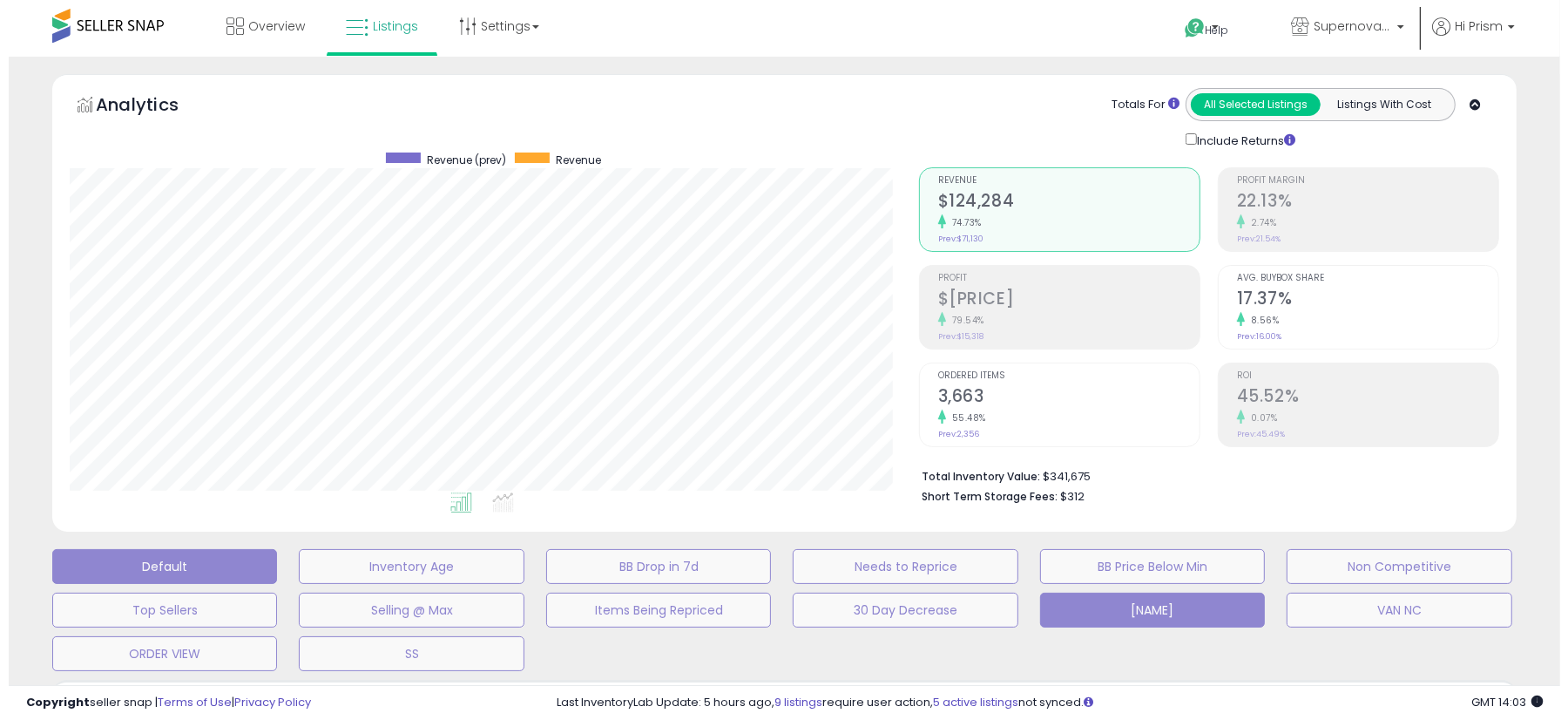 scroll, scrollTop: 323, scrollLeft: 0, axis: vertical 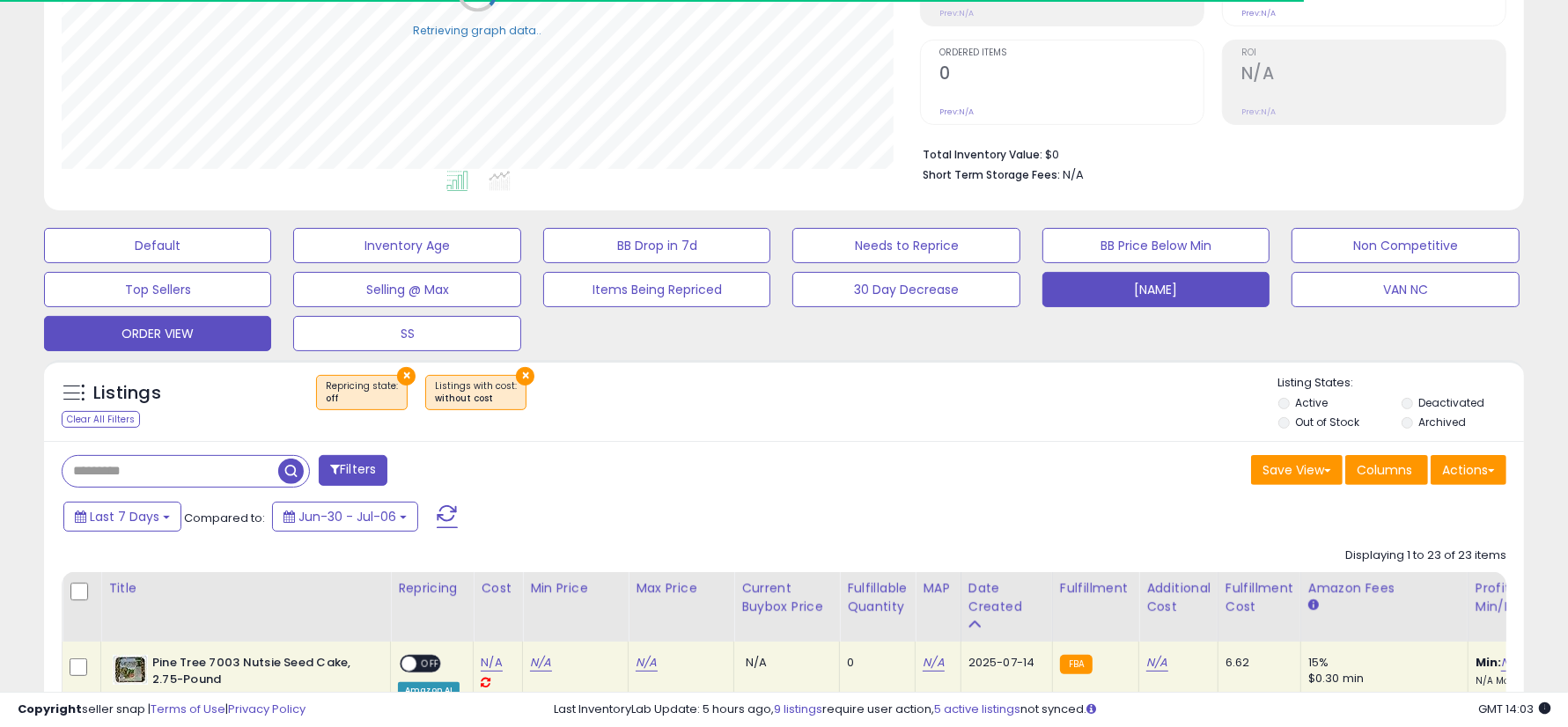click on "ORDER VIEW" at bounding box center (158, 246) 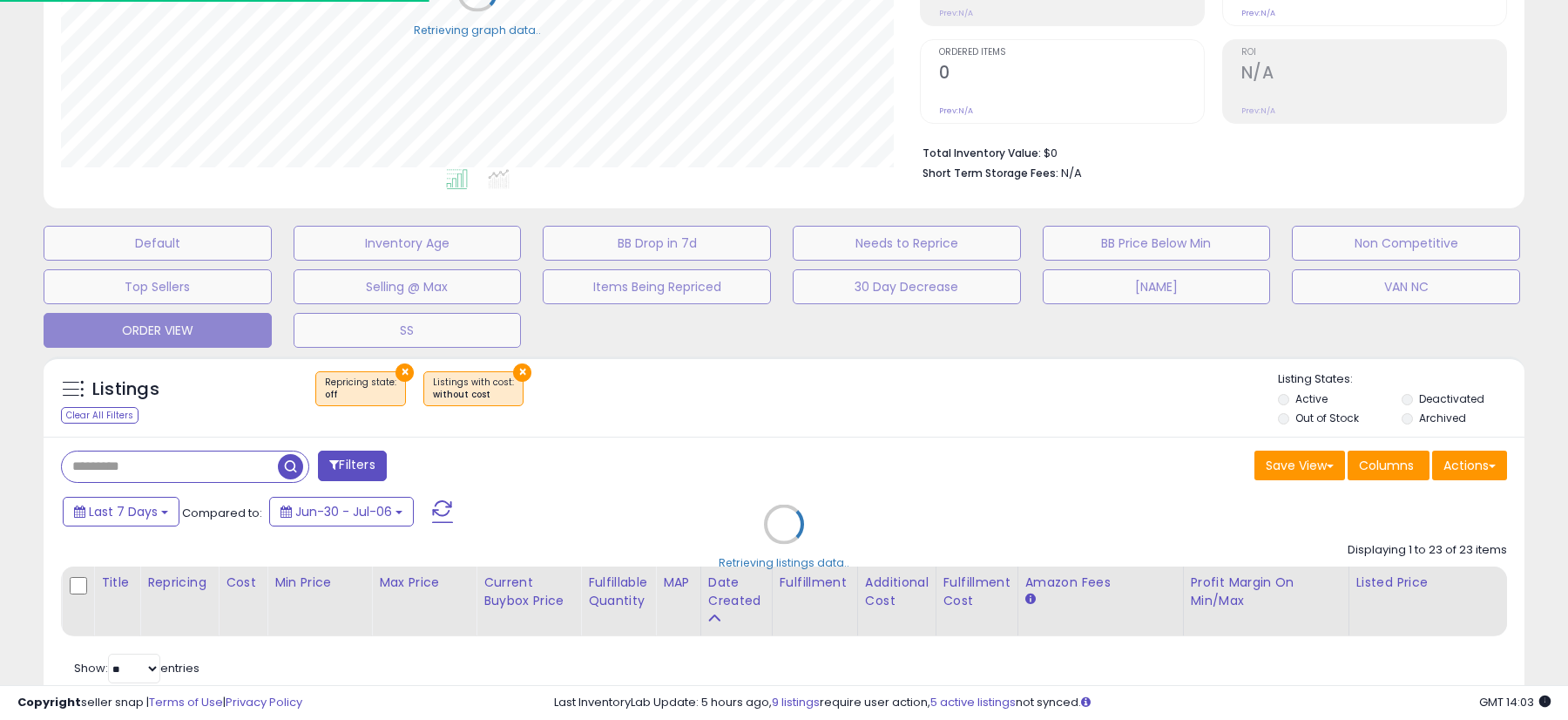 scroll, scrollTop: 871313, scrollLeft: 870252, axis: both 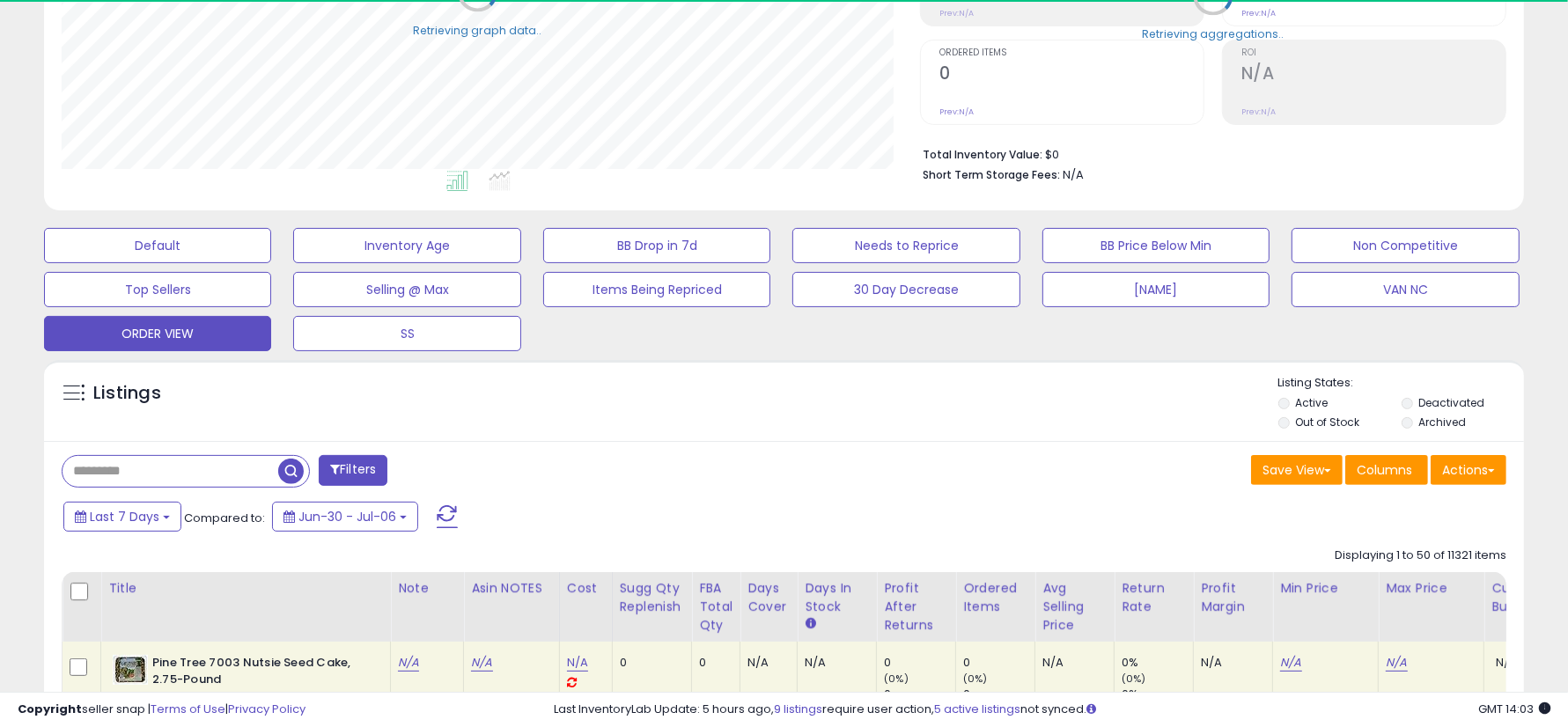 click at bounding box center [170, 471] 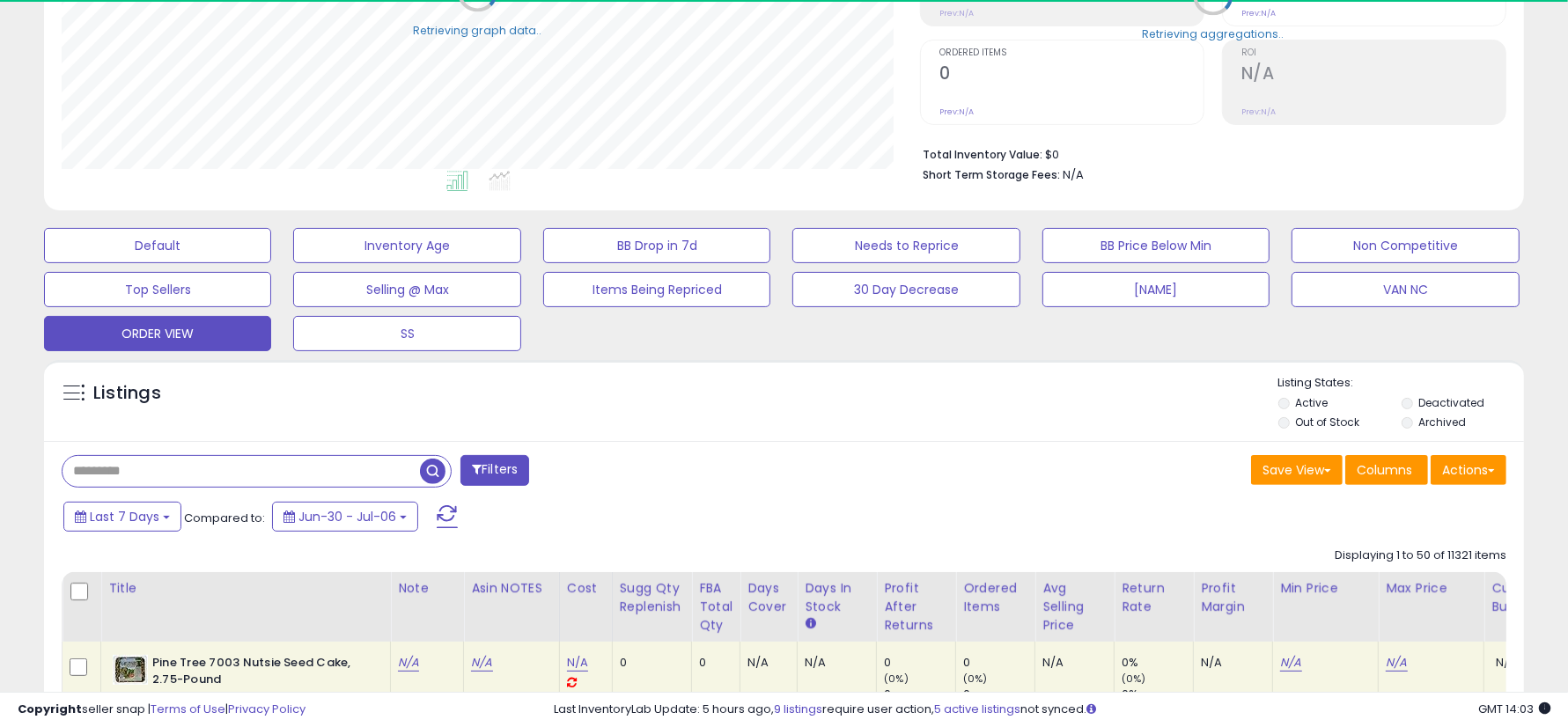 scroll, scrollTop: 879784, scrollLeft: 879546, axis: both 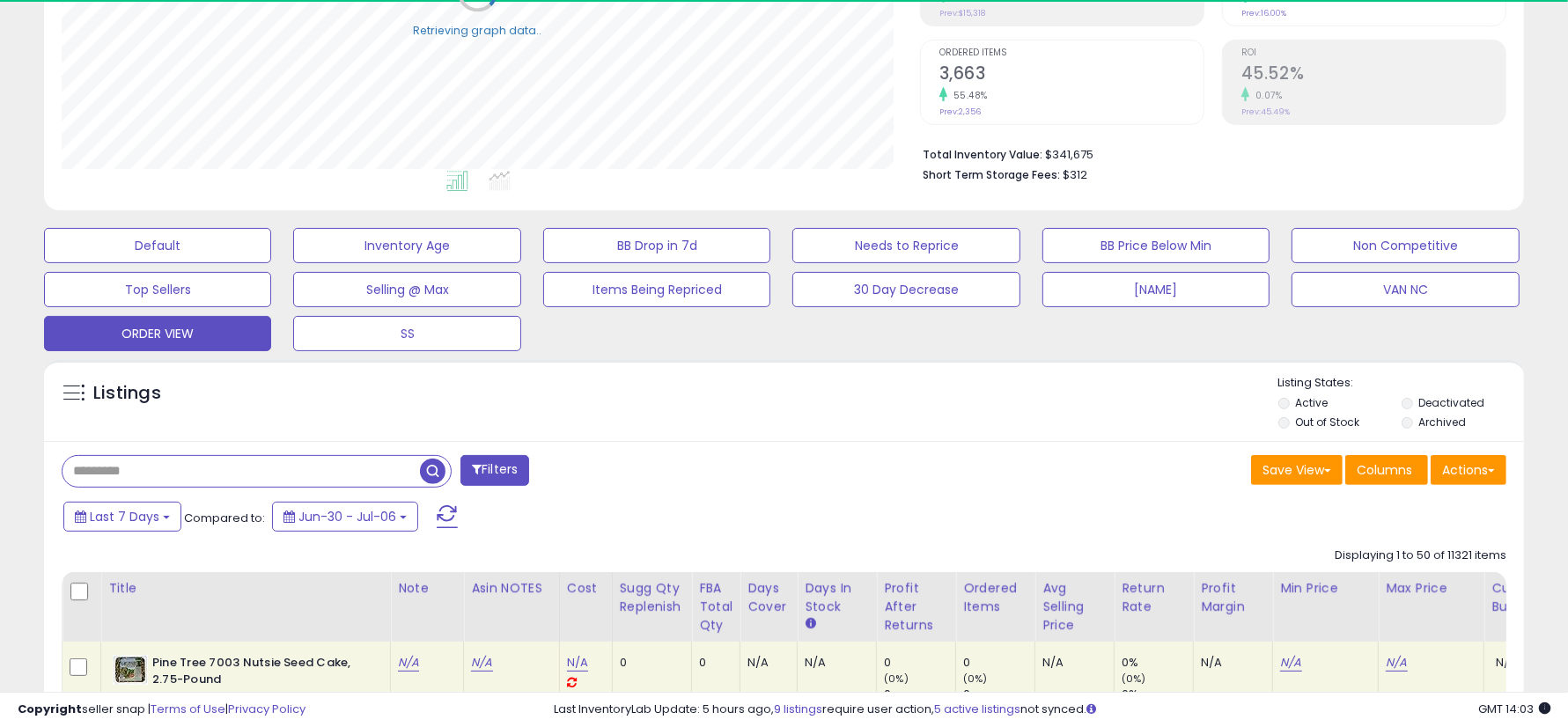 paste on "**********" 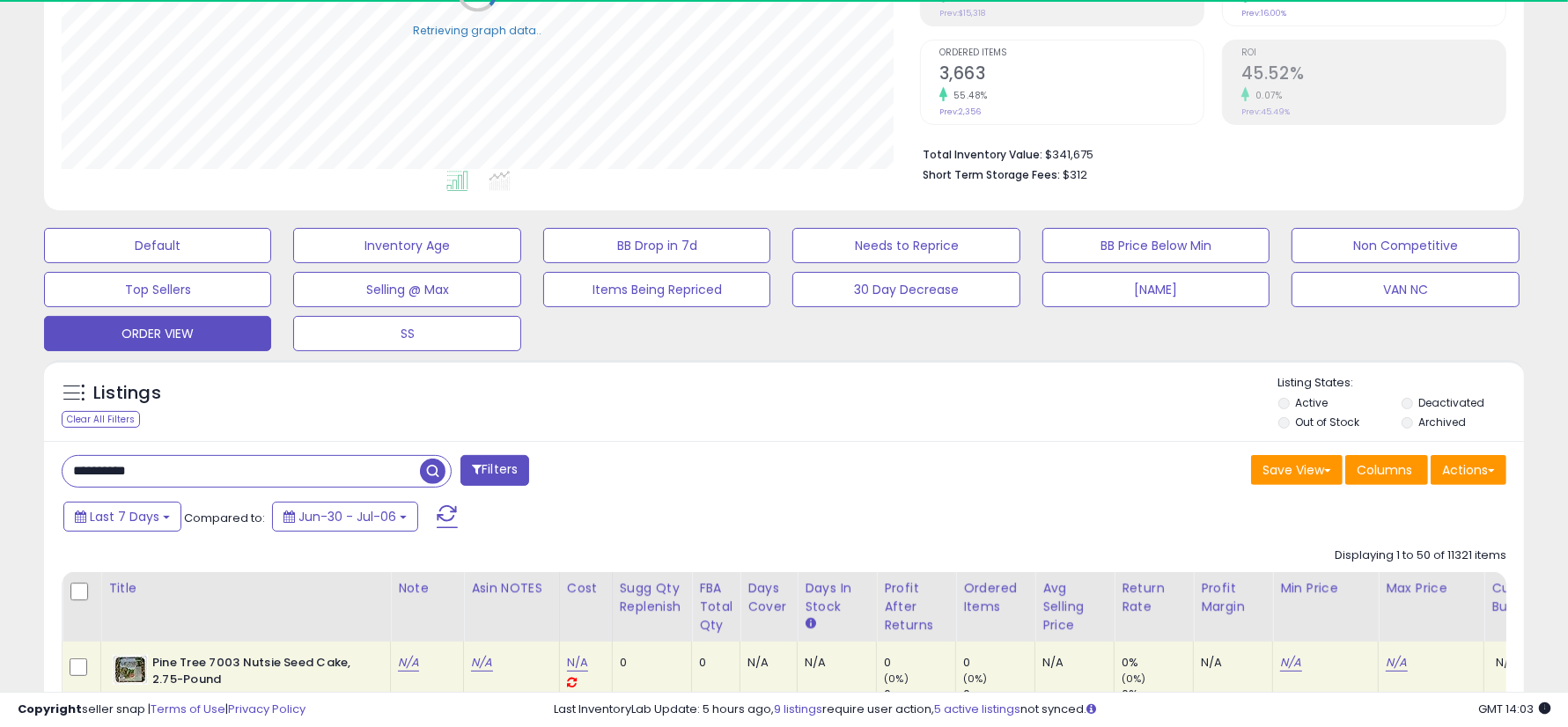 type on "**********" 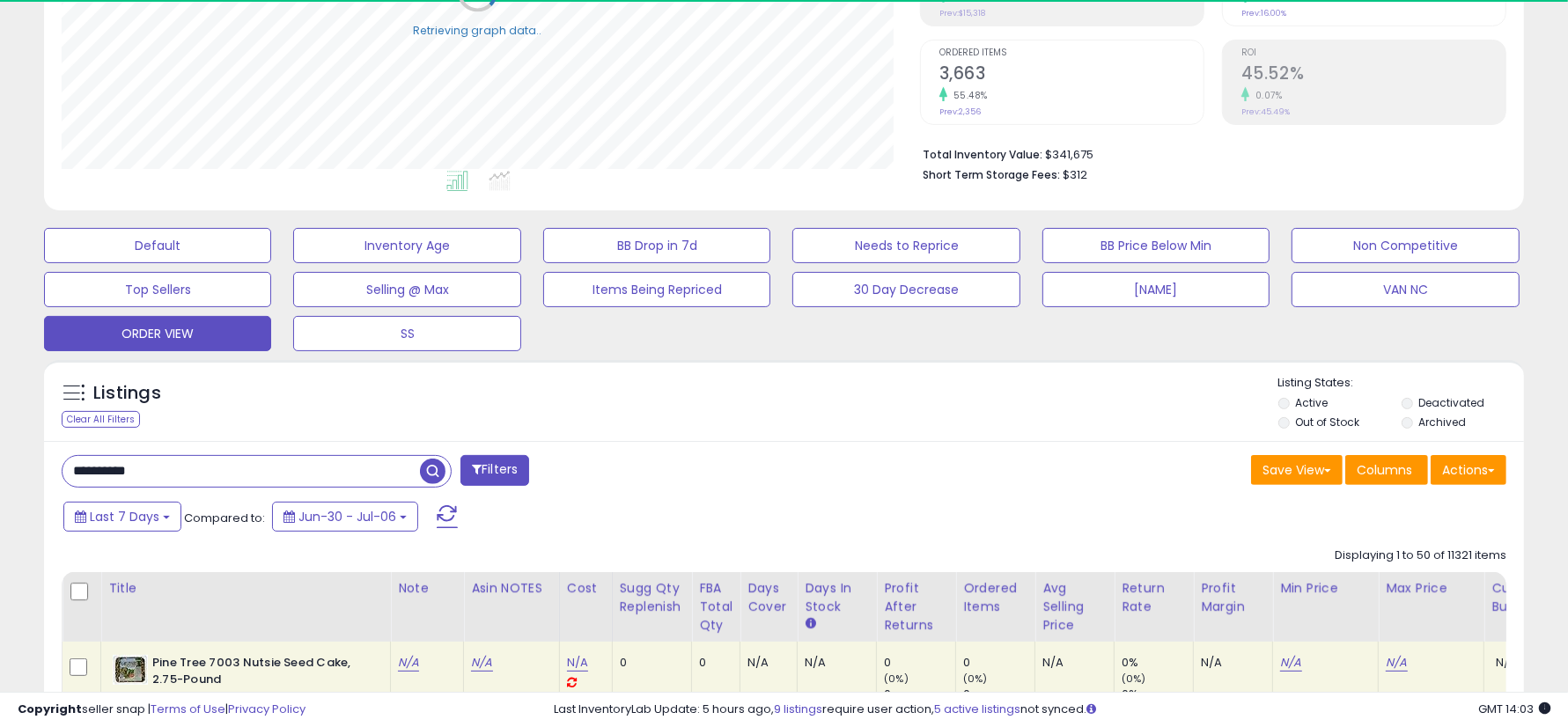 click at bounding box center [432, 471] 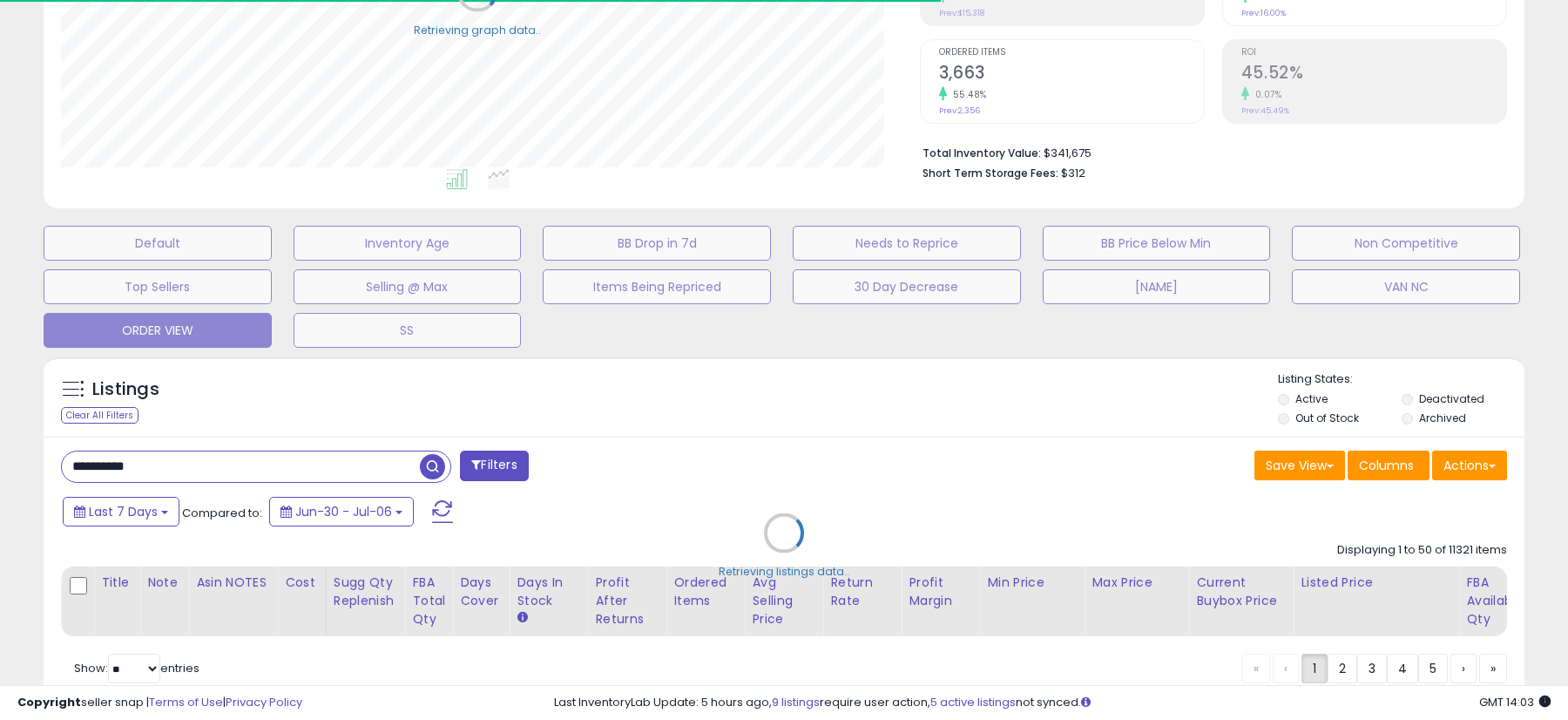 scroll, scrollTop: 871313, scrollLeft: 870252, axis: both 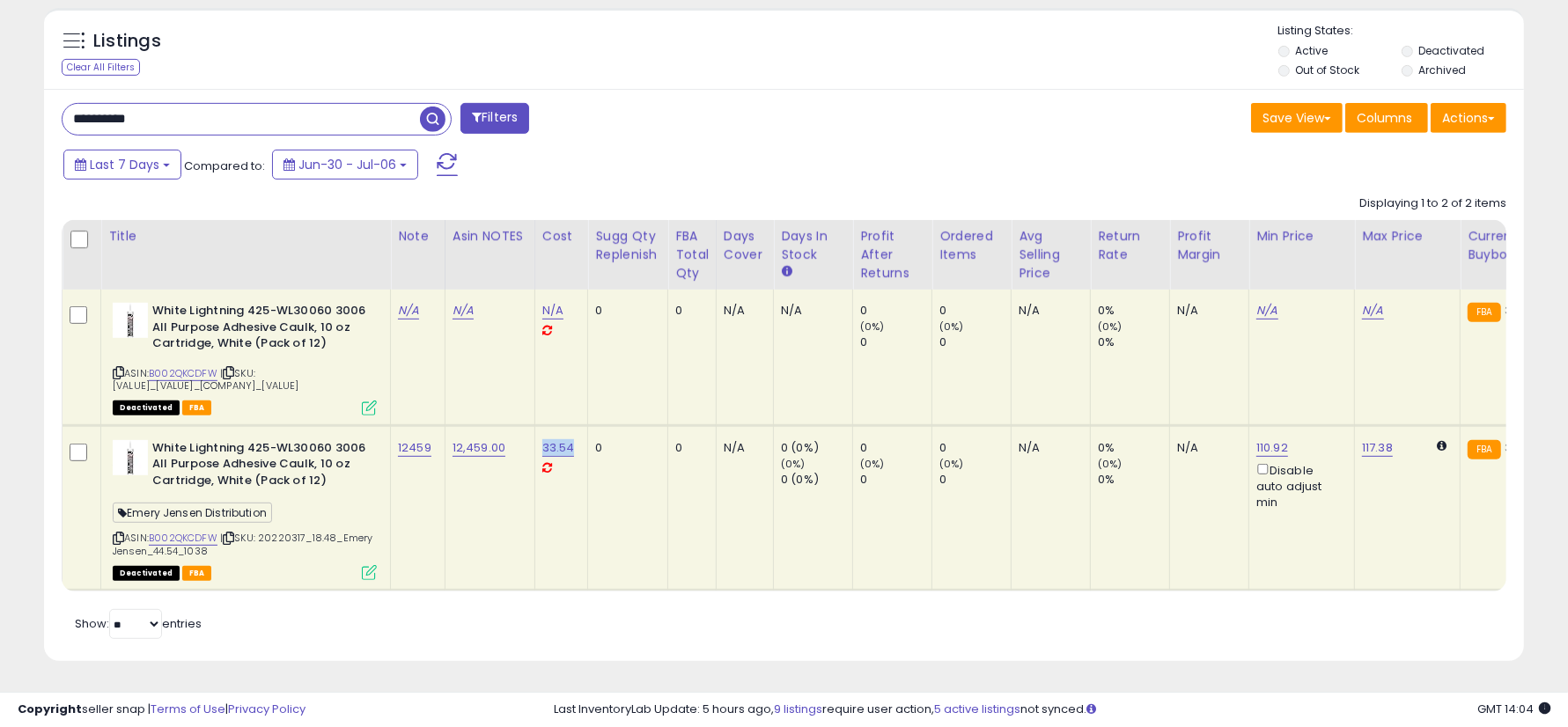 drag, startPoint x: 578, startPoint y: 433, endPoint x: 530, endPoint y: 444, distance: 49.244289 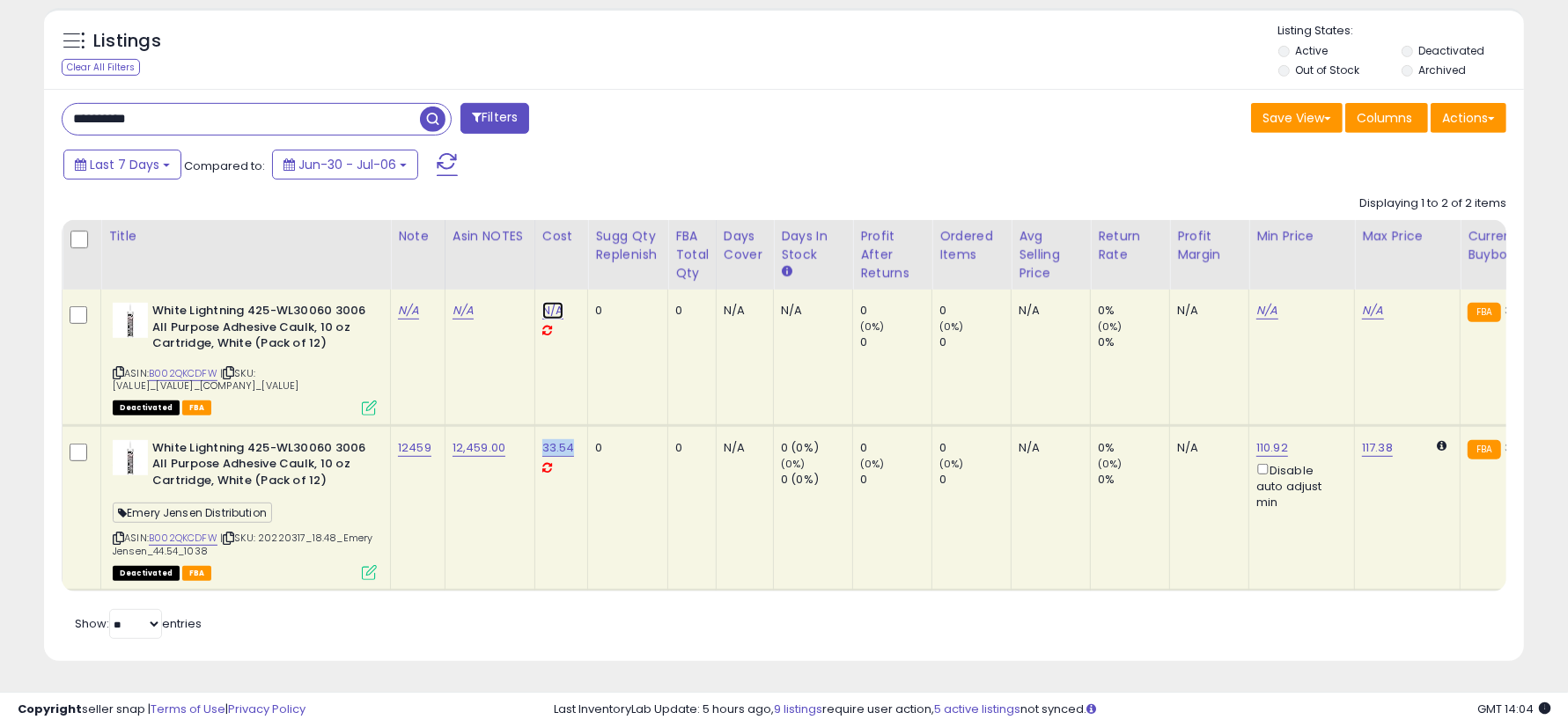 click on "N/A" at bounding box center (553, 311) 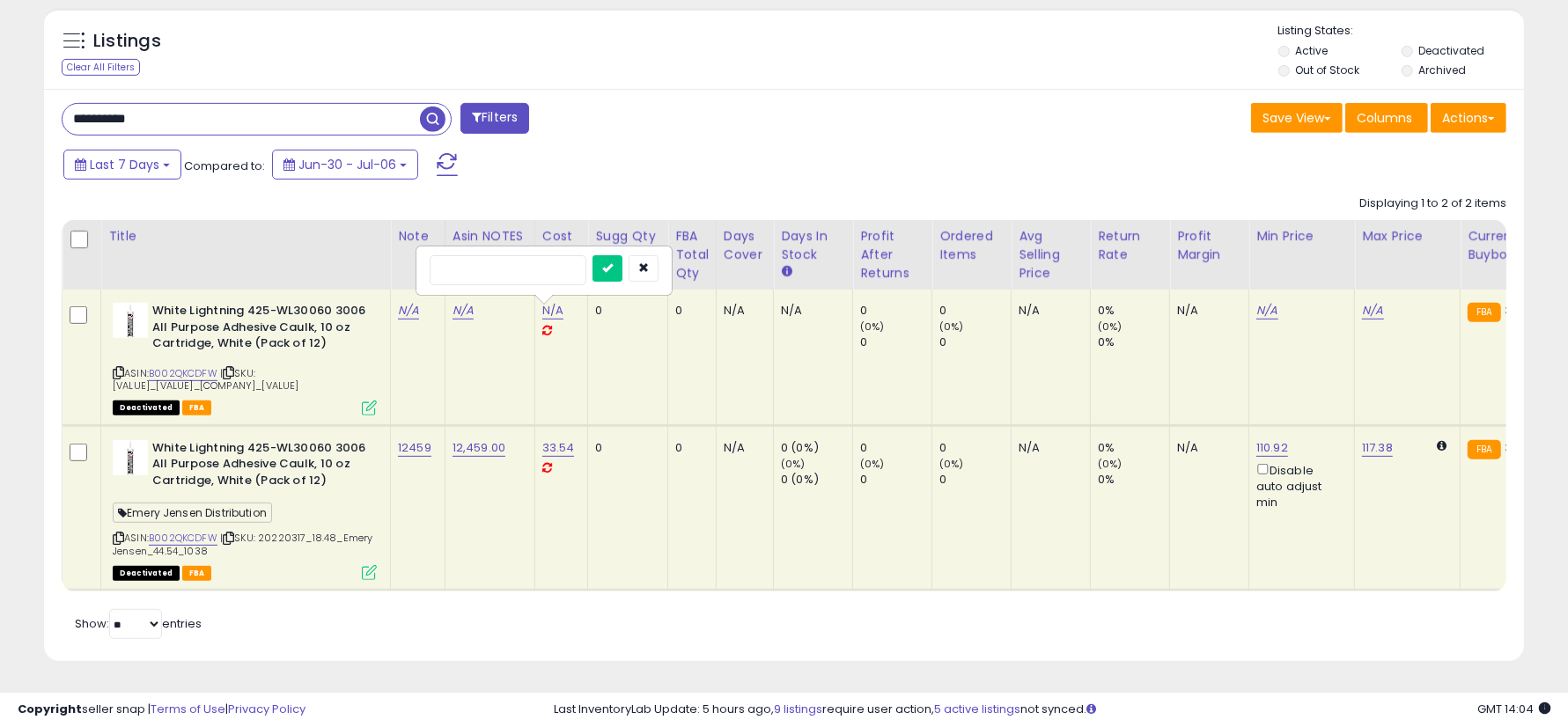 type on "*****" 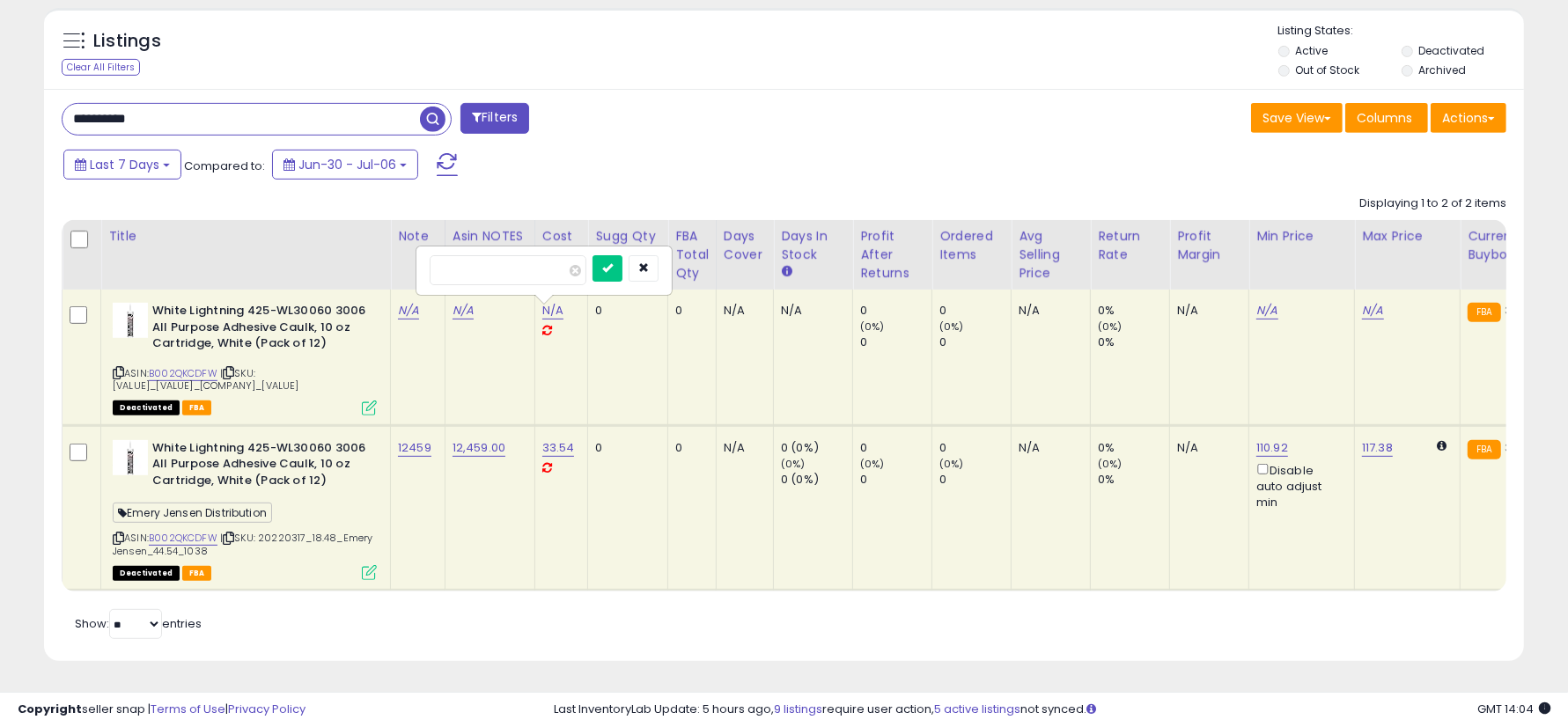 click at bounding box center [607, 268] 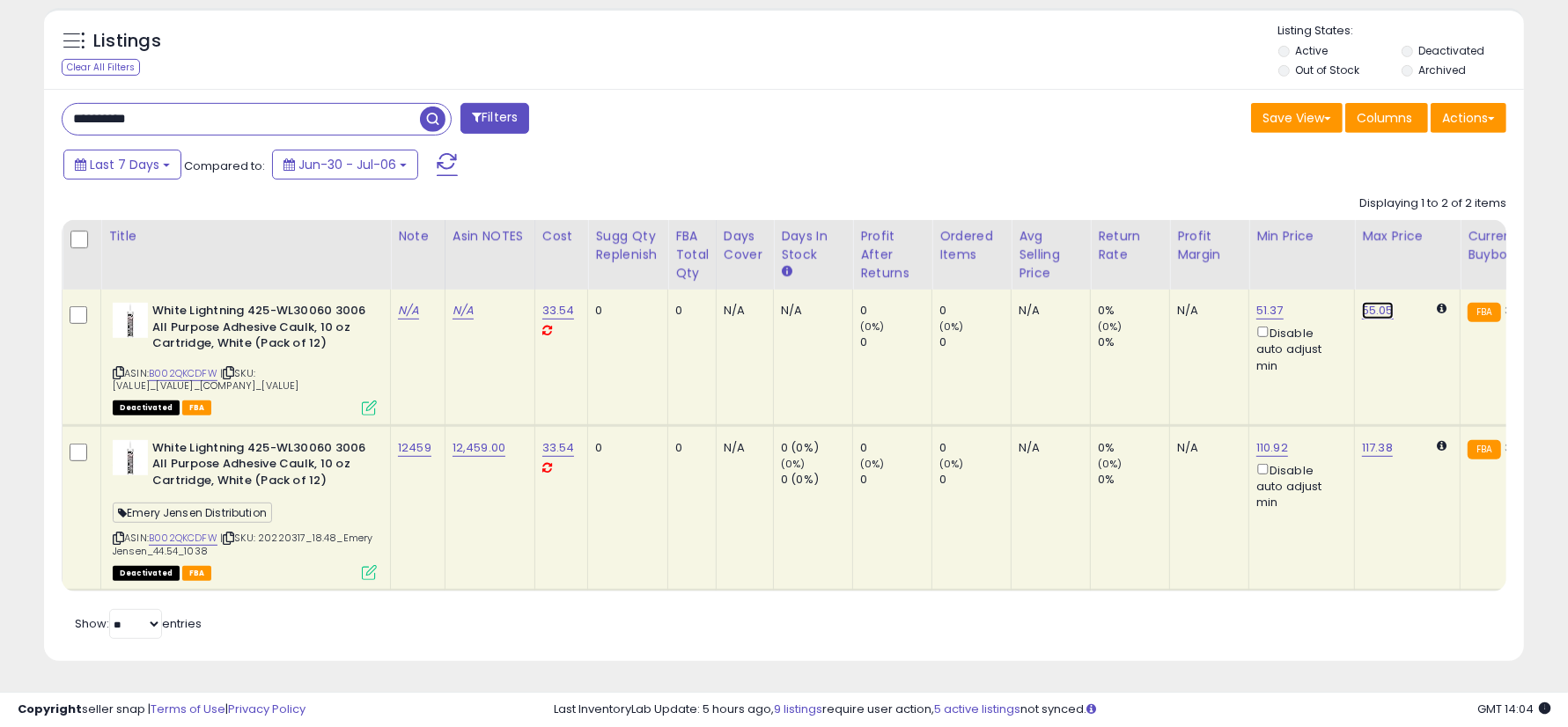 click on "55.05" at bounding box center (1378, 311) 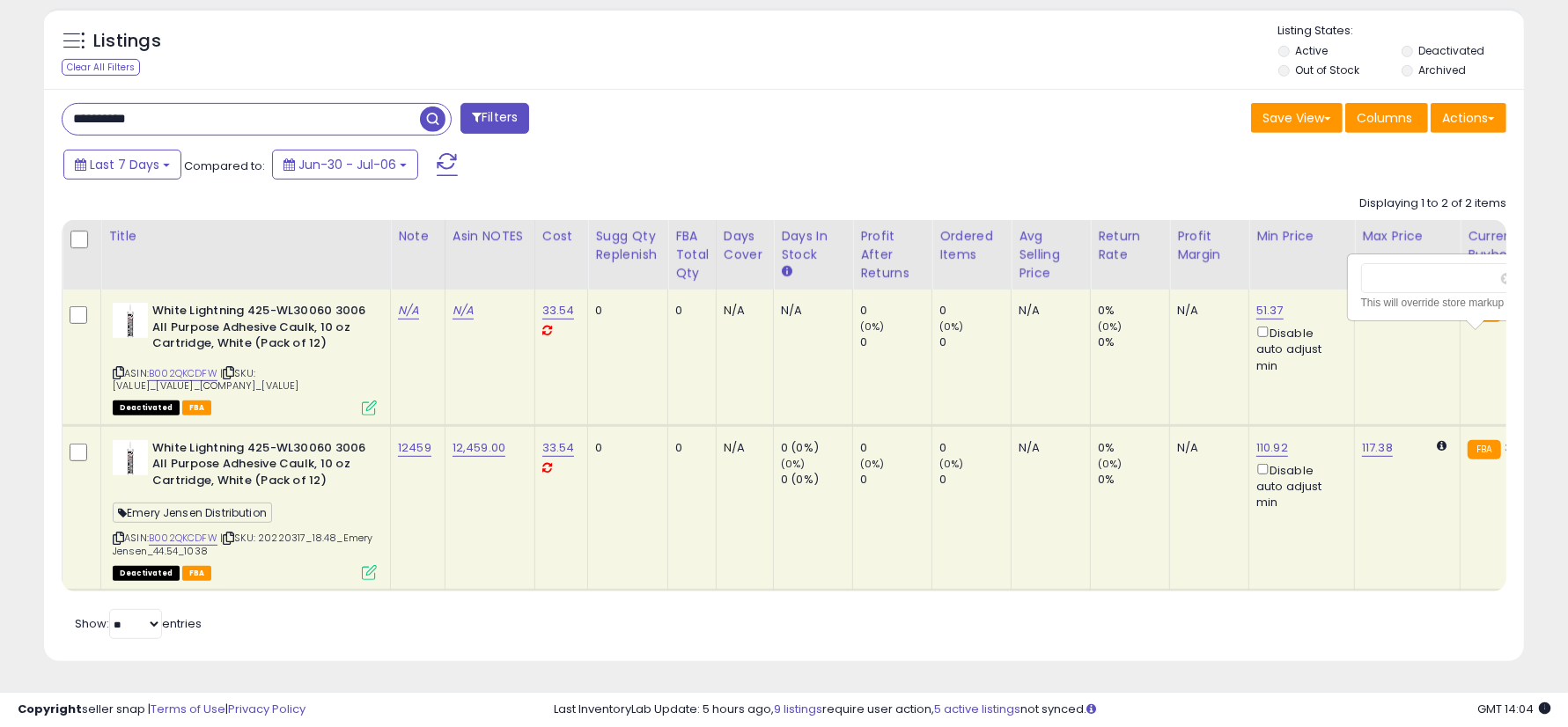 scroll, scrollTop: 0, scrollLeft: 23, axis: horizontal 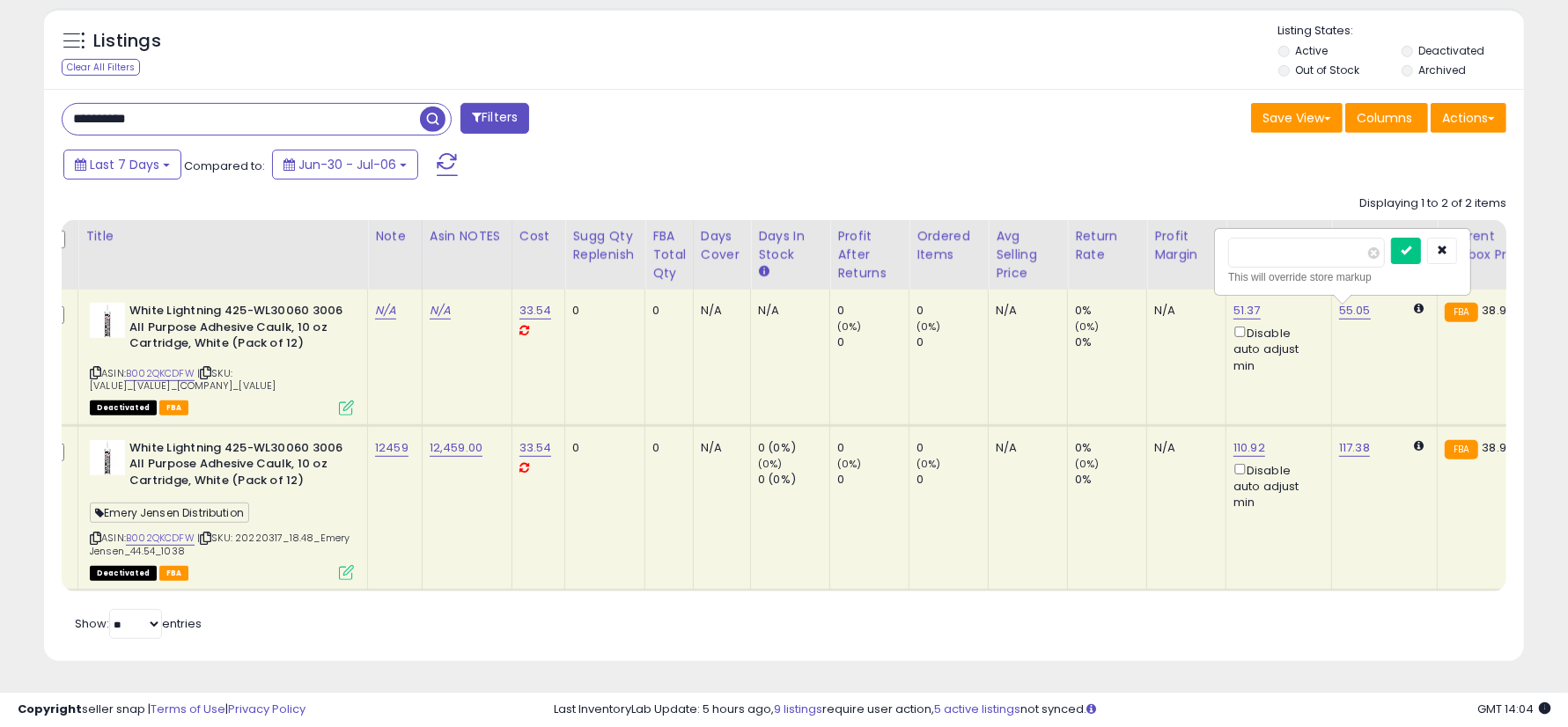 click on "*****" at bounding box center (1307, 253) 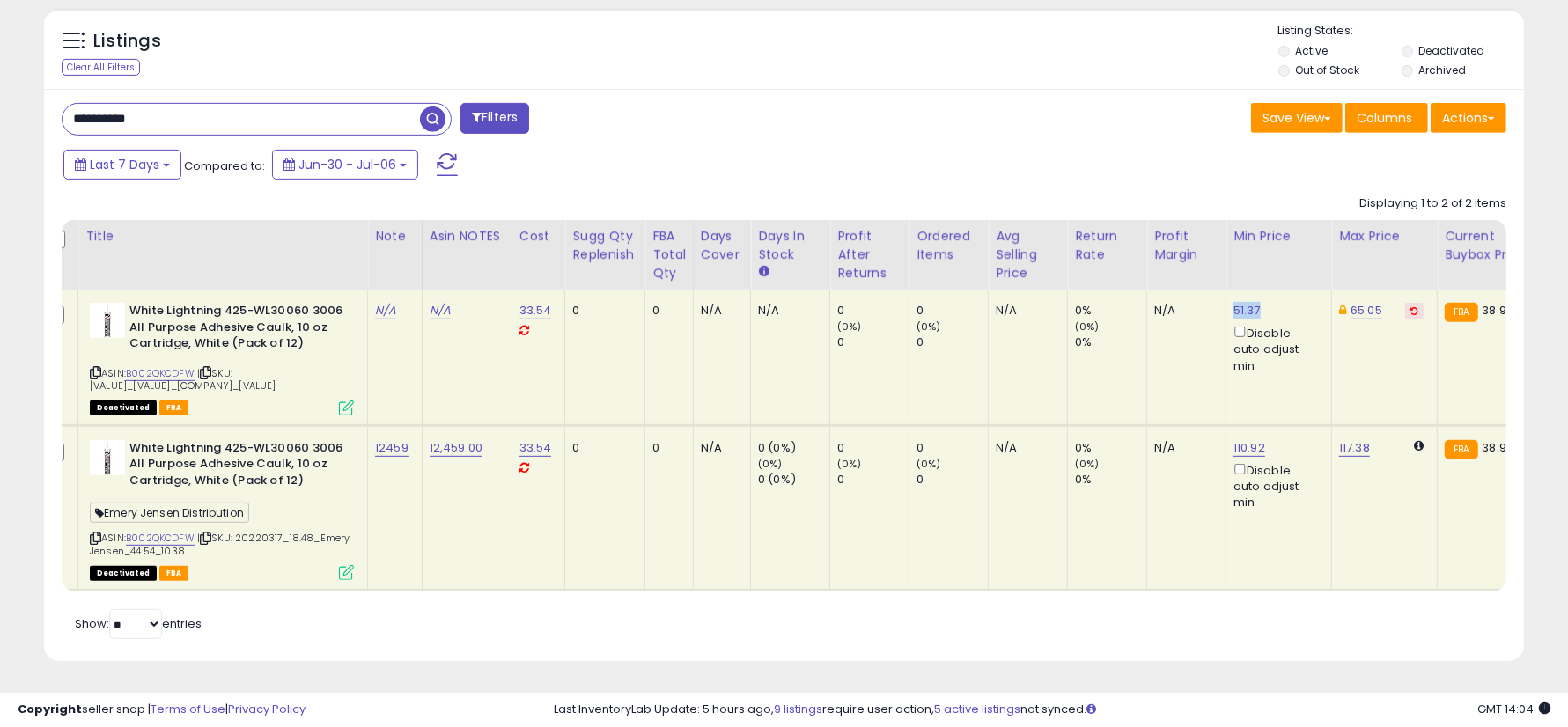 drag, startPoint x: 1257, startPoint y: 306, endPoint x: 1221, endPoint y: 305, distance: 36.01389 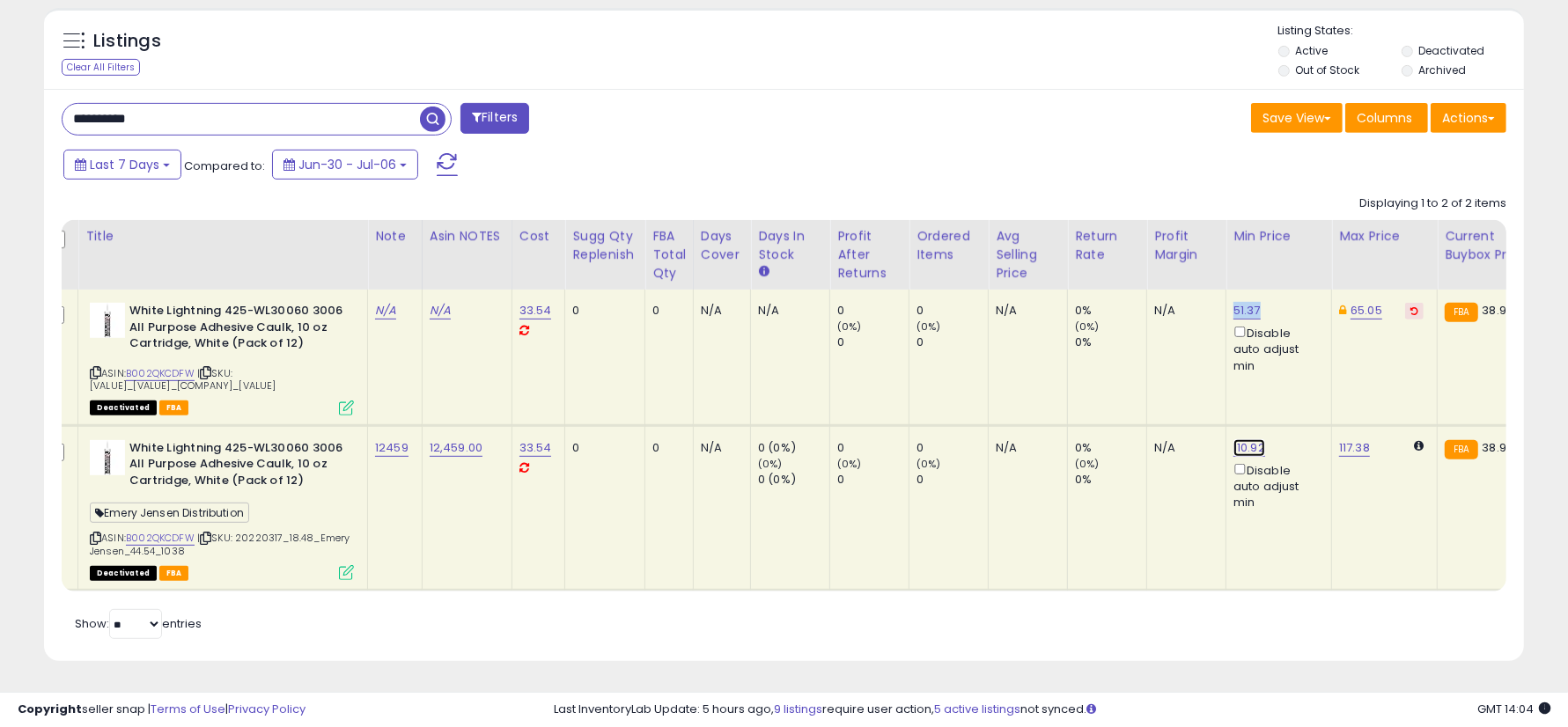 click on "110.92" at bounding box center [1247, 311] 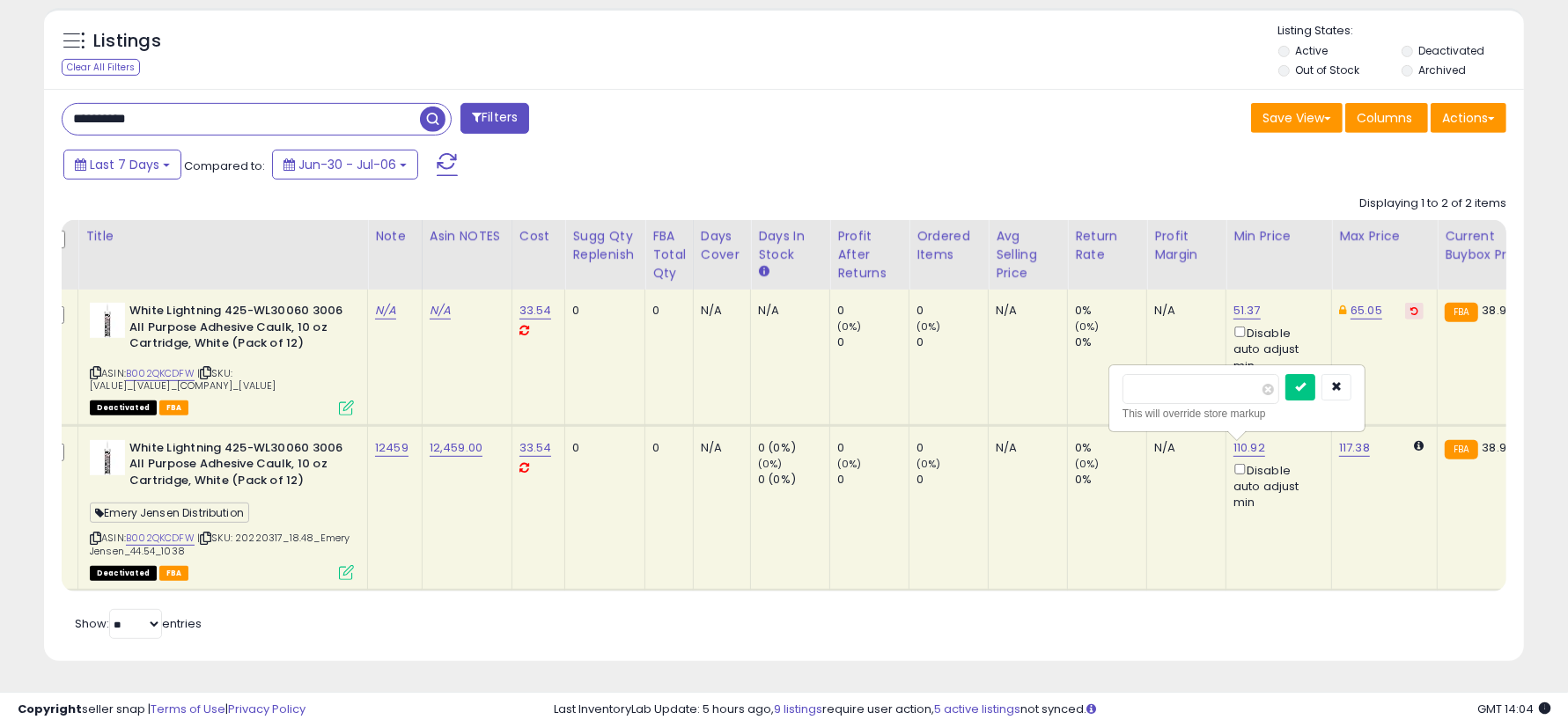 drag, startPoint x: 1173, startPoint y: 374, endPoint x: 1088, endPoint y: 385, distance: 85.70881 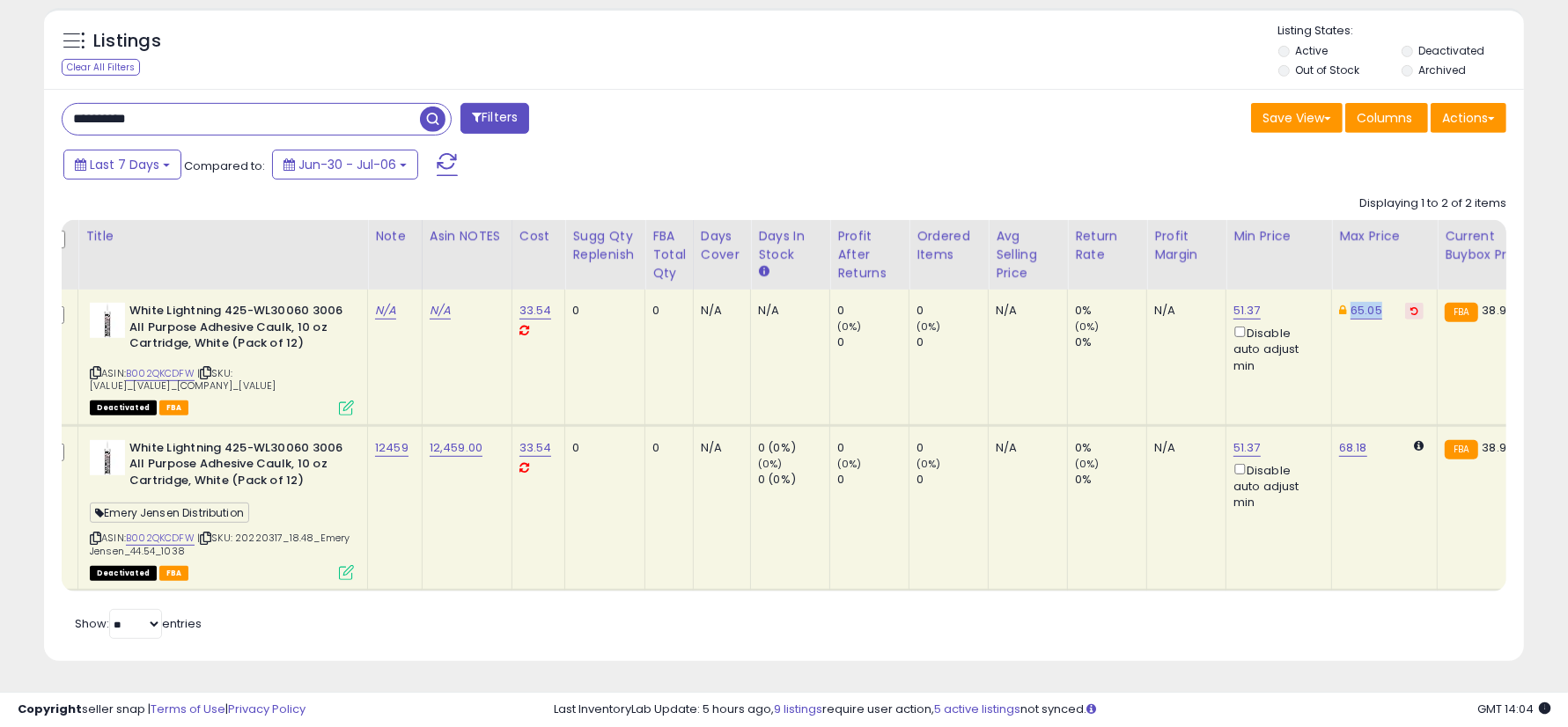 drag, startPoint x: 1382, startPoint y: 304, endPoint x: 1344, endPoint y: 310, distance: 38.47077 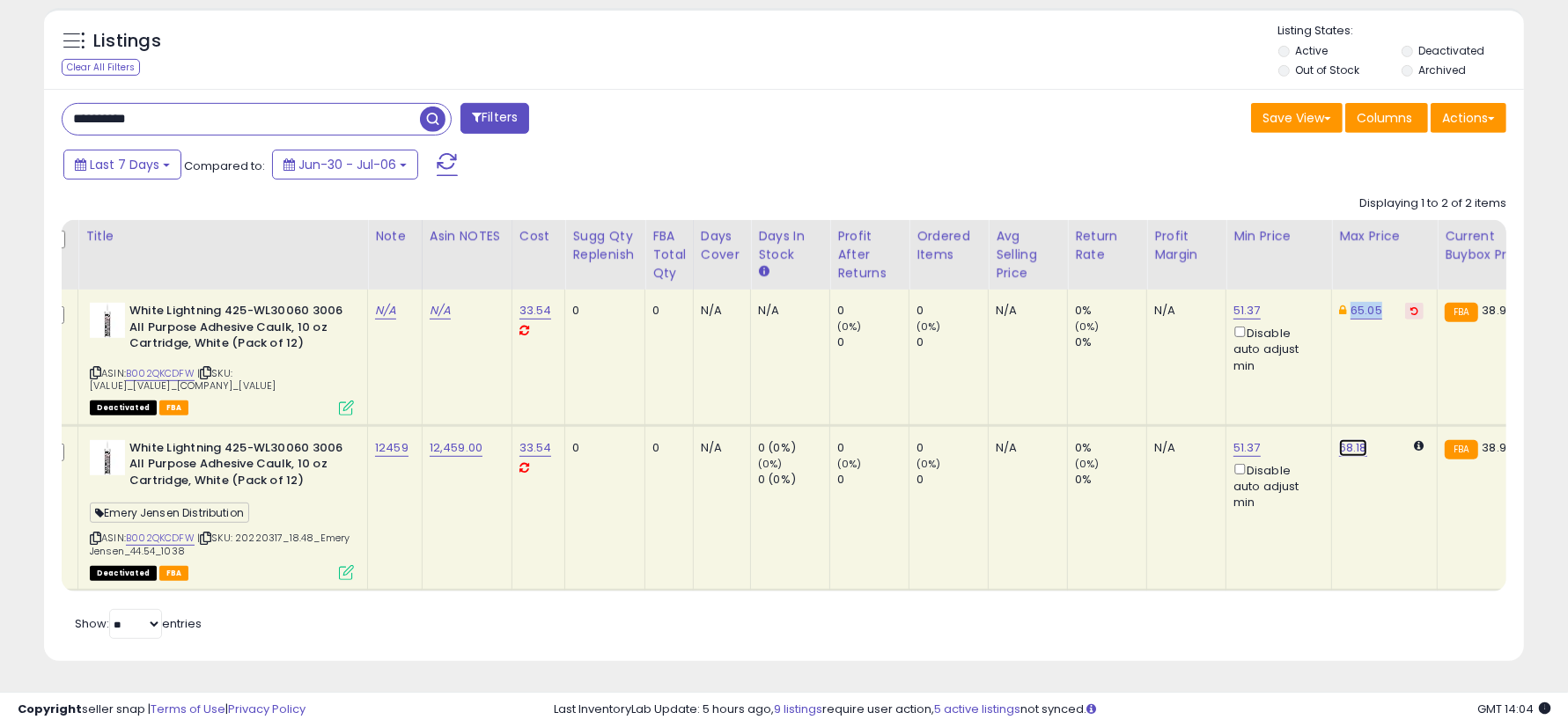 click on "68.18" at bounding box center [1353, 448] 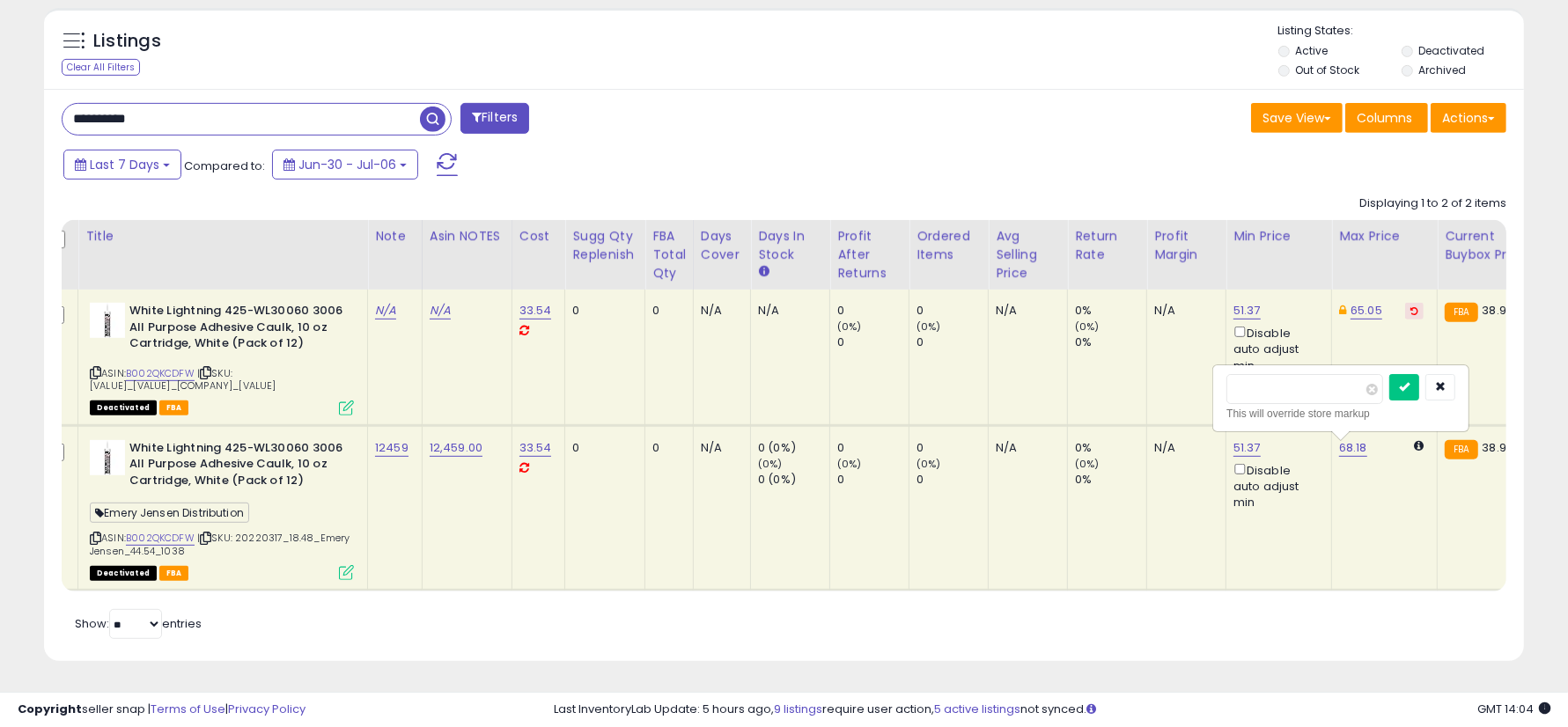 drag, startPoint x: 1296, startPoint y: 377, endPoint x: 1225, endPoint y: 387, distance: 71.70077 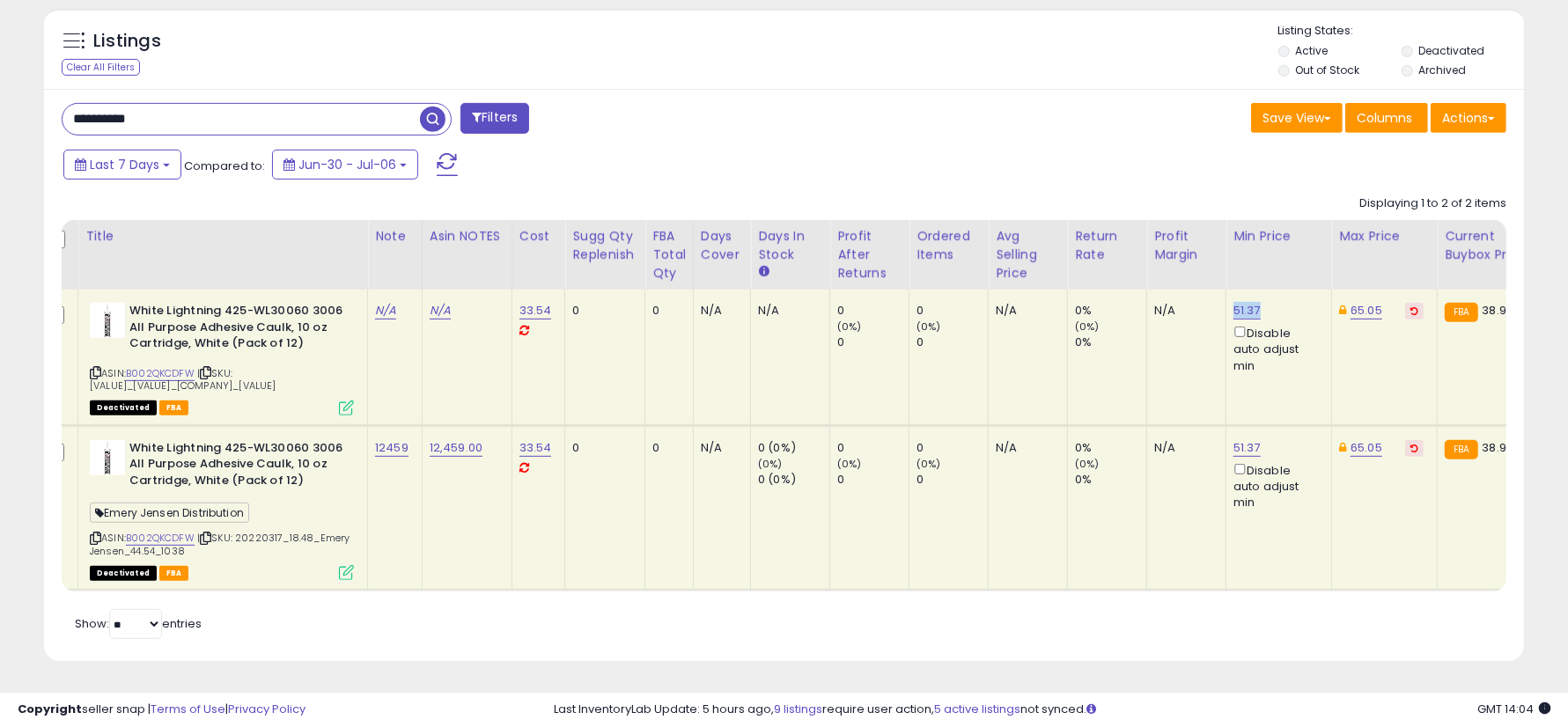 drag, startPoint x: 1258, startPoint y: 303, endPoint x: 1221, endPoint y: 298, distance: 37.336309 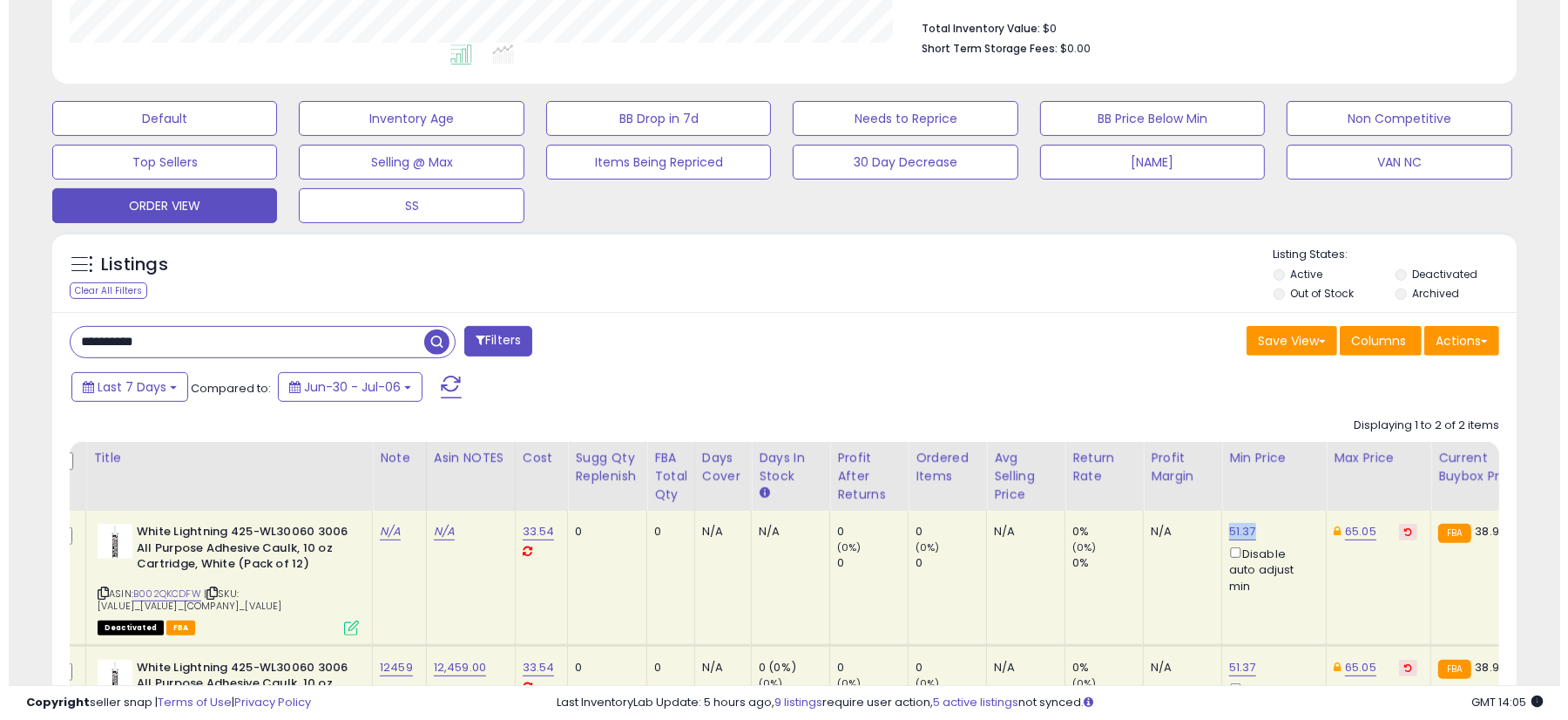 scroll, scrollTop: 181, scrollLeft: 0, axis: vertical 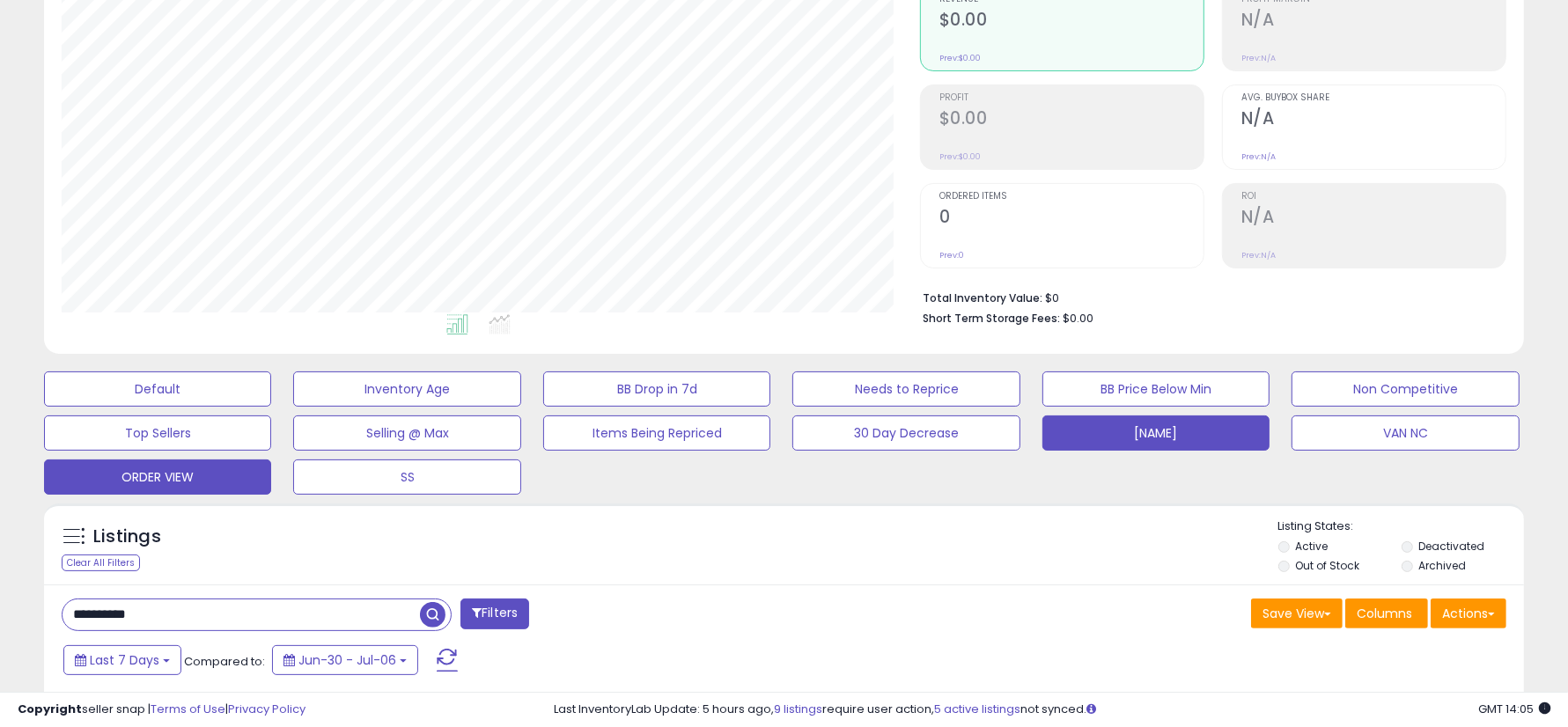 click on "[NAME]" at bounding box center (158, 389) 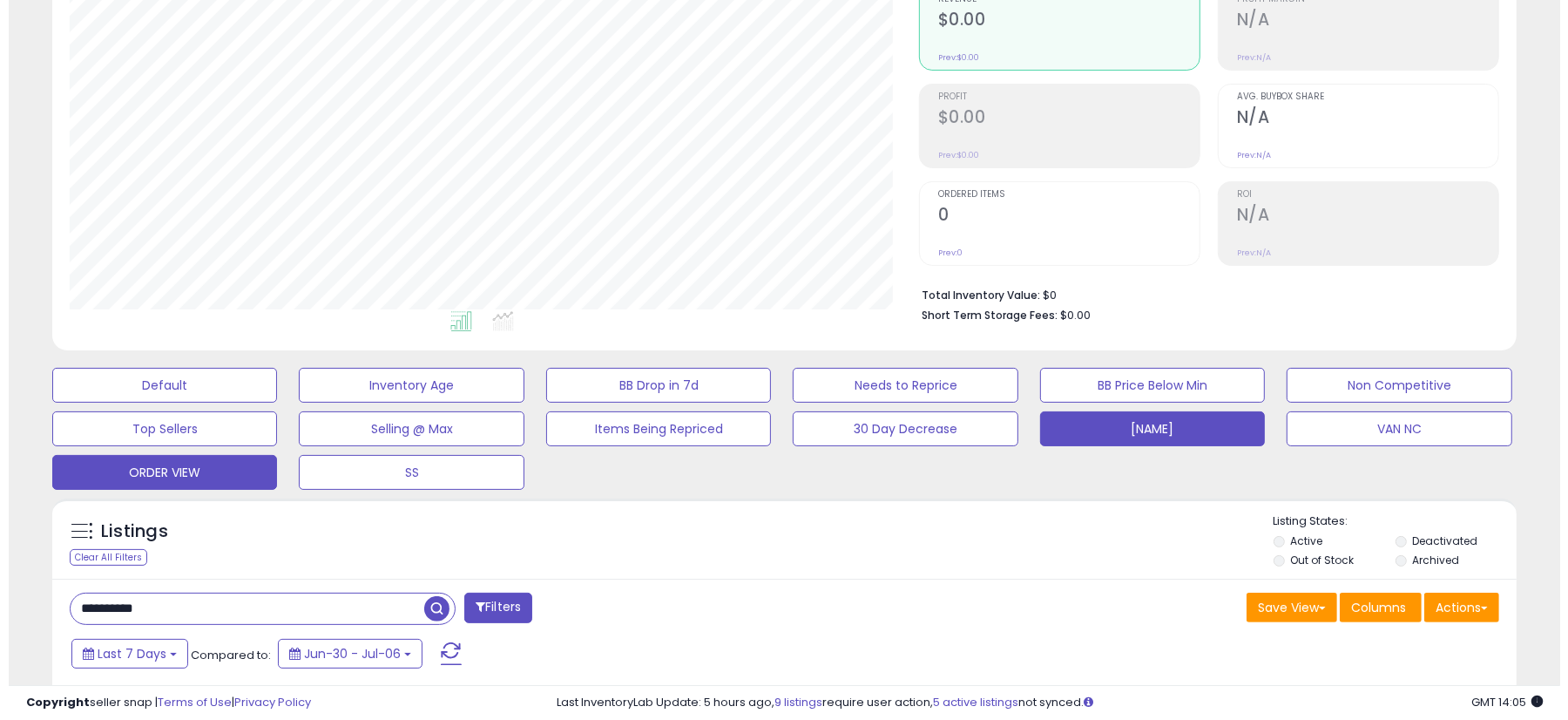 scroll, scrollTop: 871313, scrollLeft: 870252, axis: both 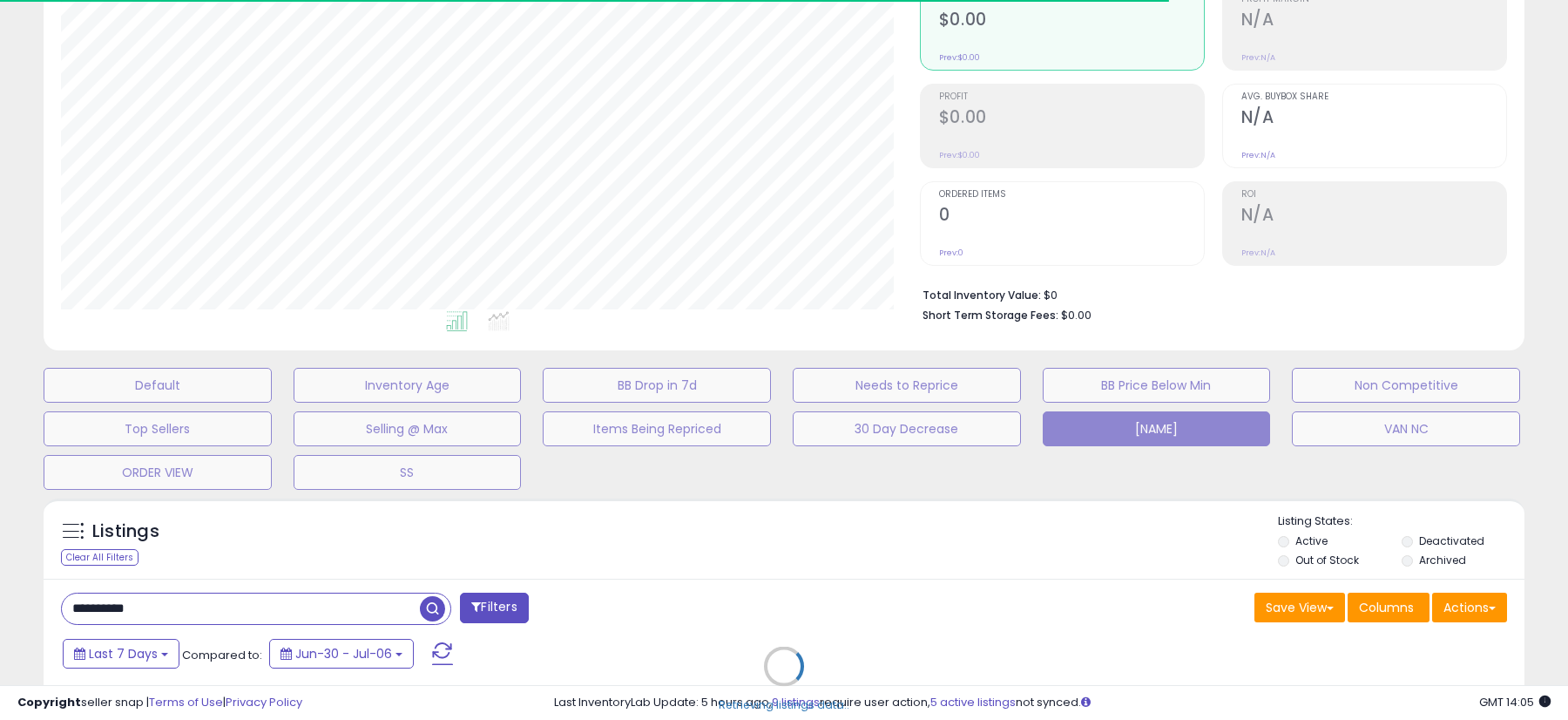 type 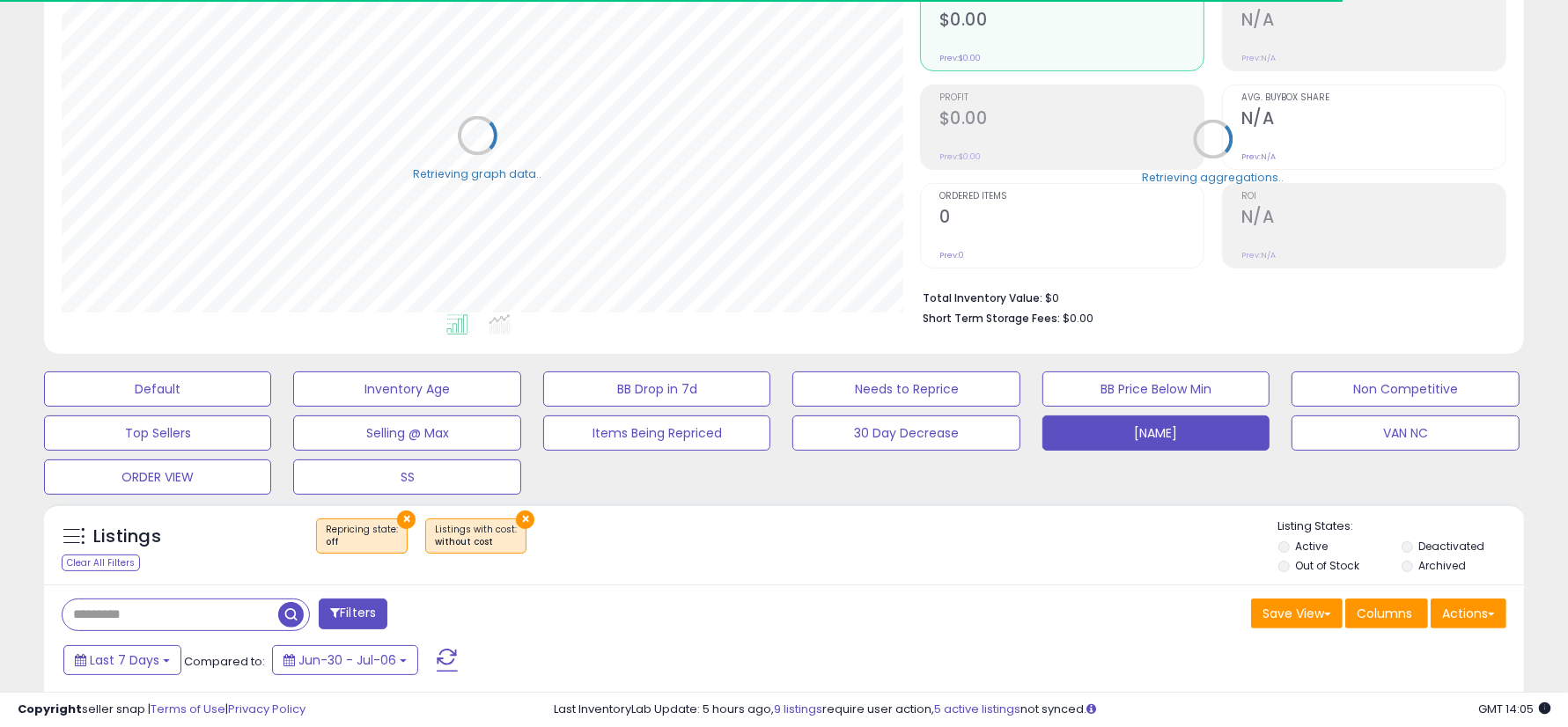 scroll, scrollTop: 361, scrollLeft: 858, axis: both 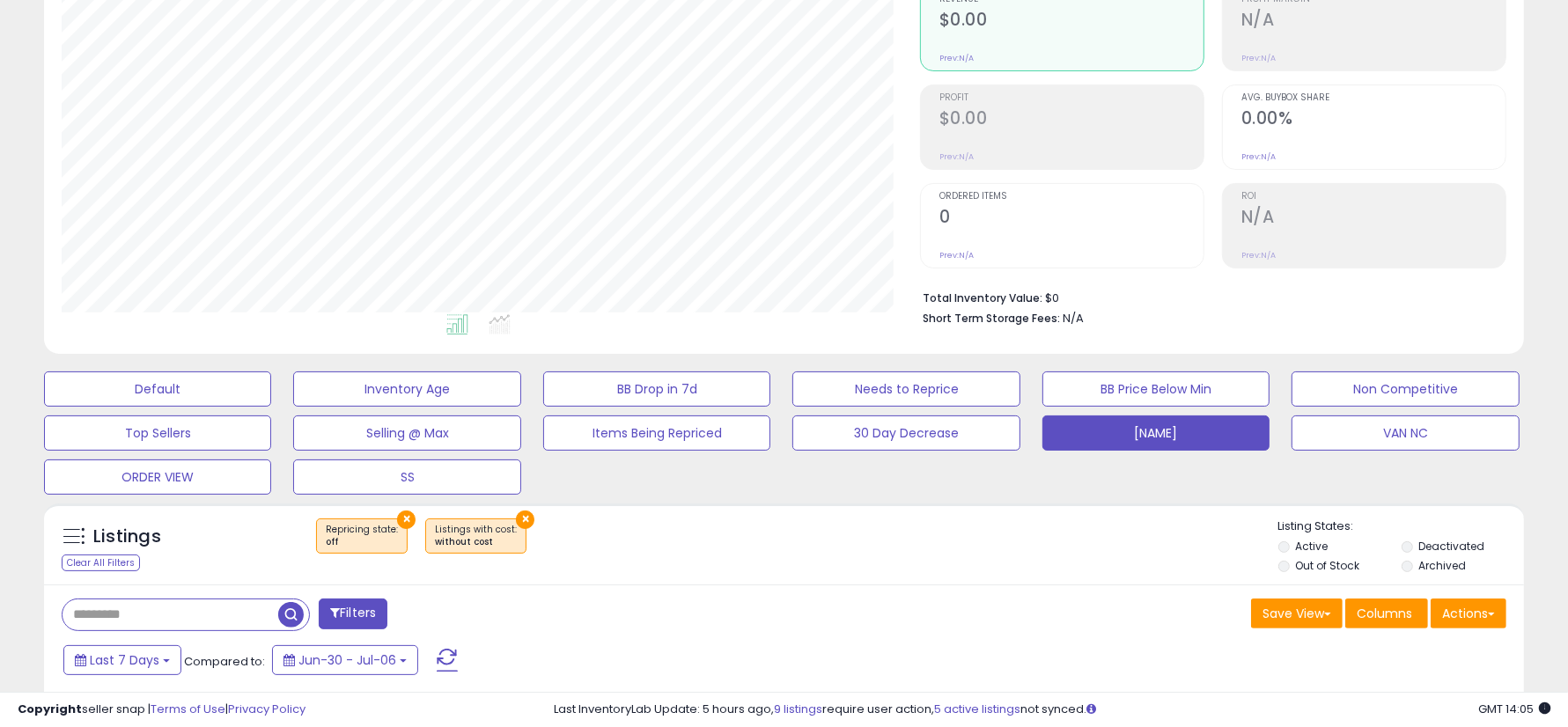 click on "×" at bounding box center [525, 519] 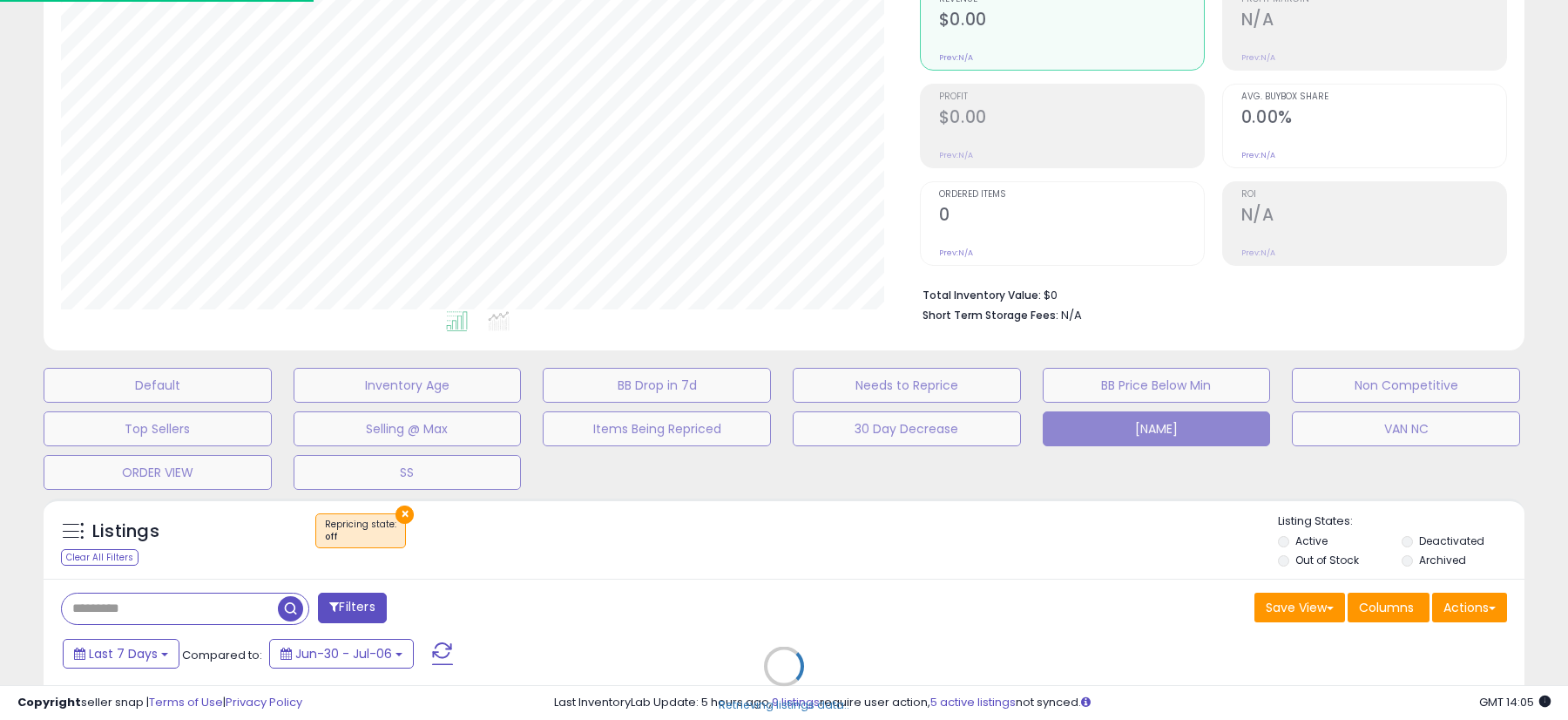 scroll, scrollTop: 871313, scrollLeft: 870252, axis: both 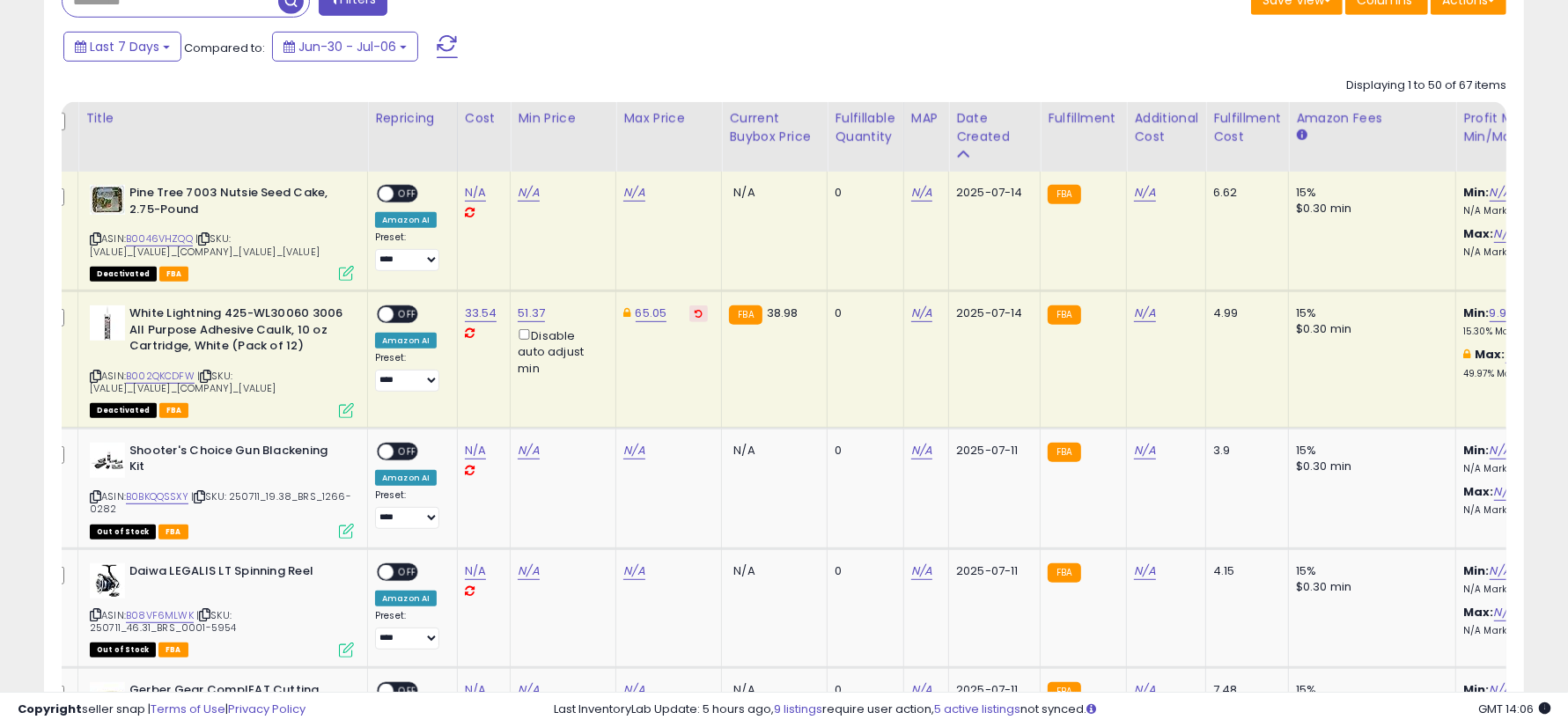 click on "ON   OFF Amazon AI Preset:
**** ********* **** ****** Success
Error" 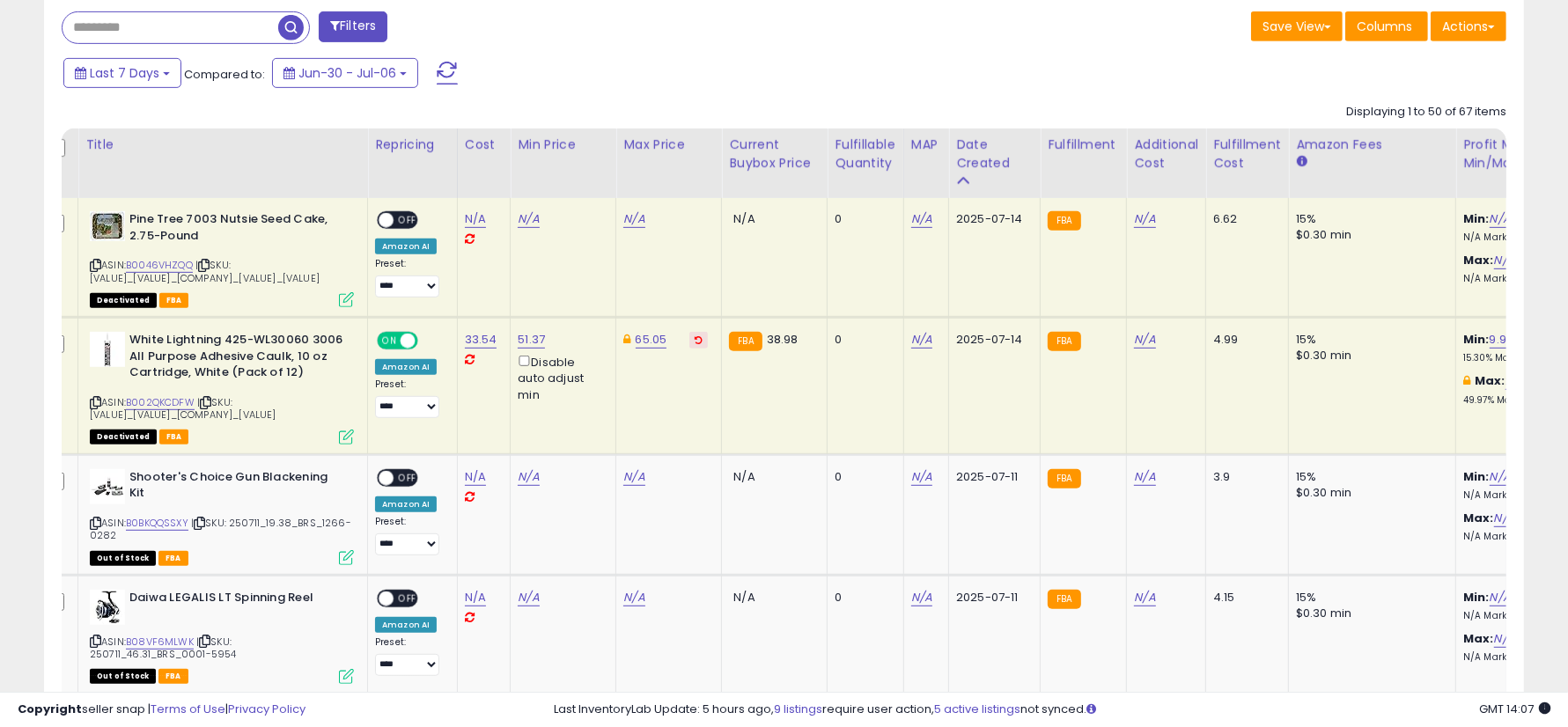 scroll, scrollTop: 757, scrollLeft: 0, axis: vertical 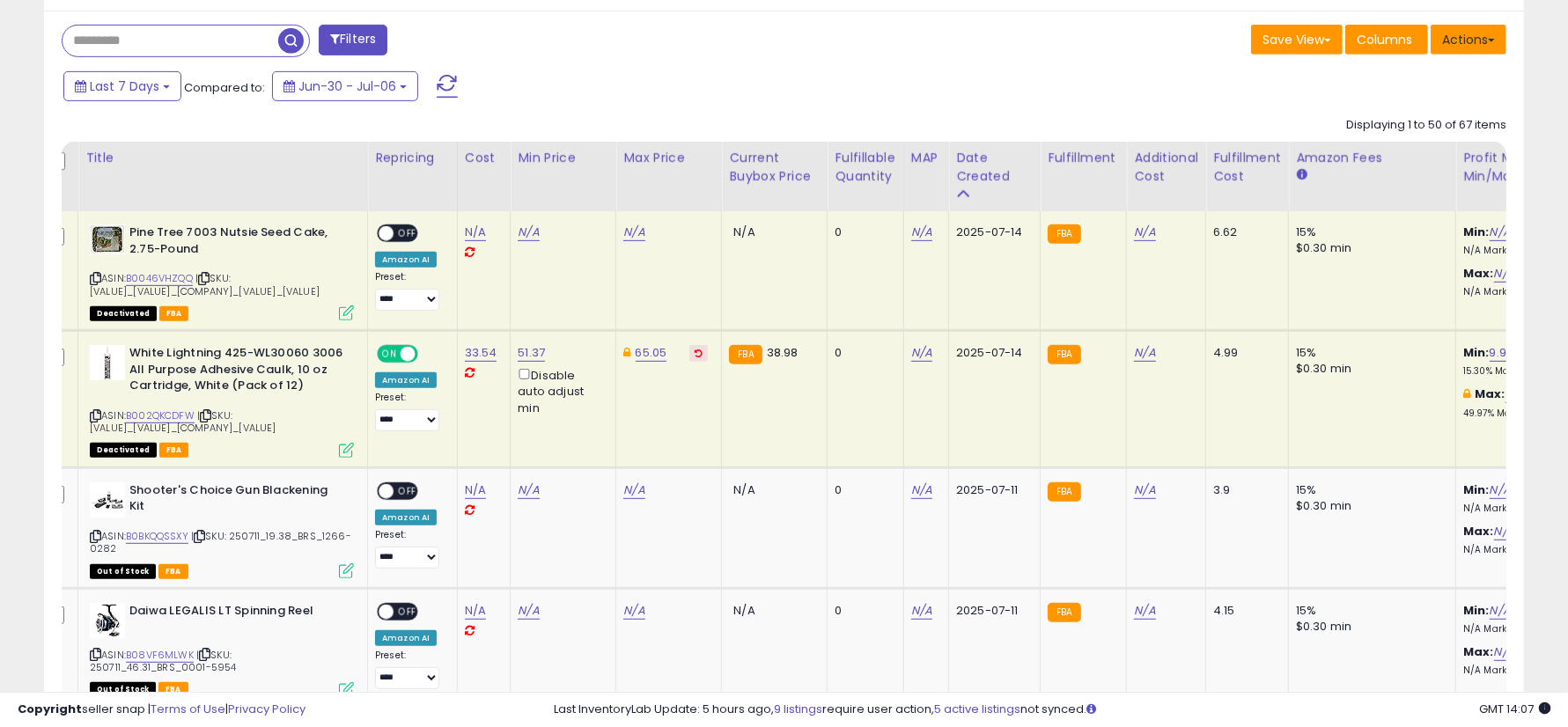 click on "Actions" at bounding box center (1469, 40) 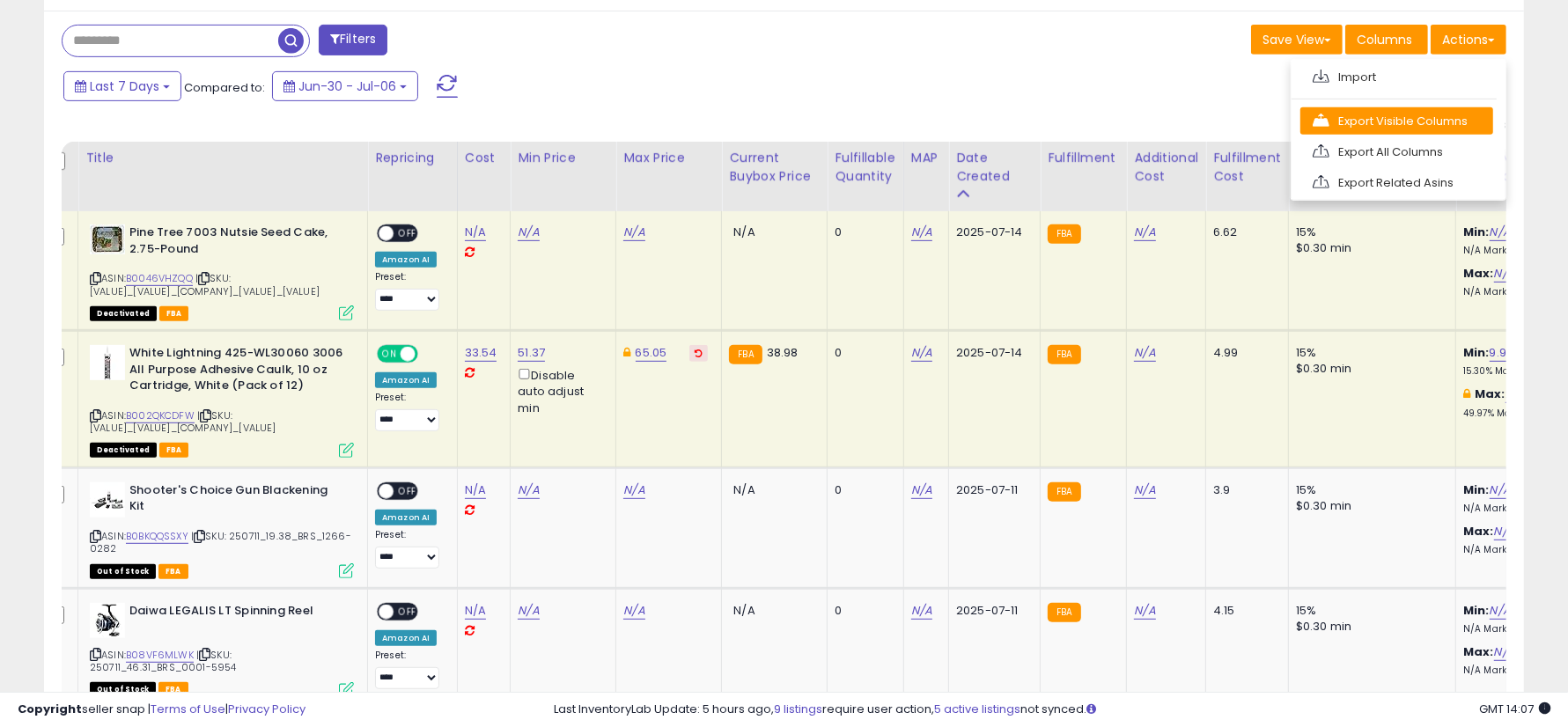 click on "Export Visible Columns" at bounding box center [1396, 121] 